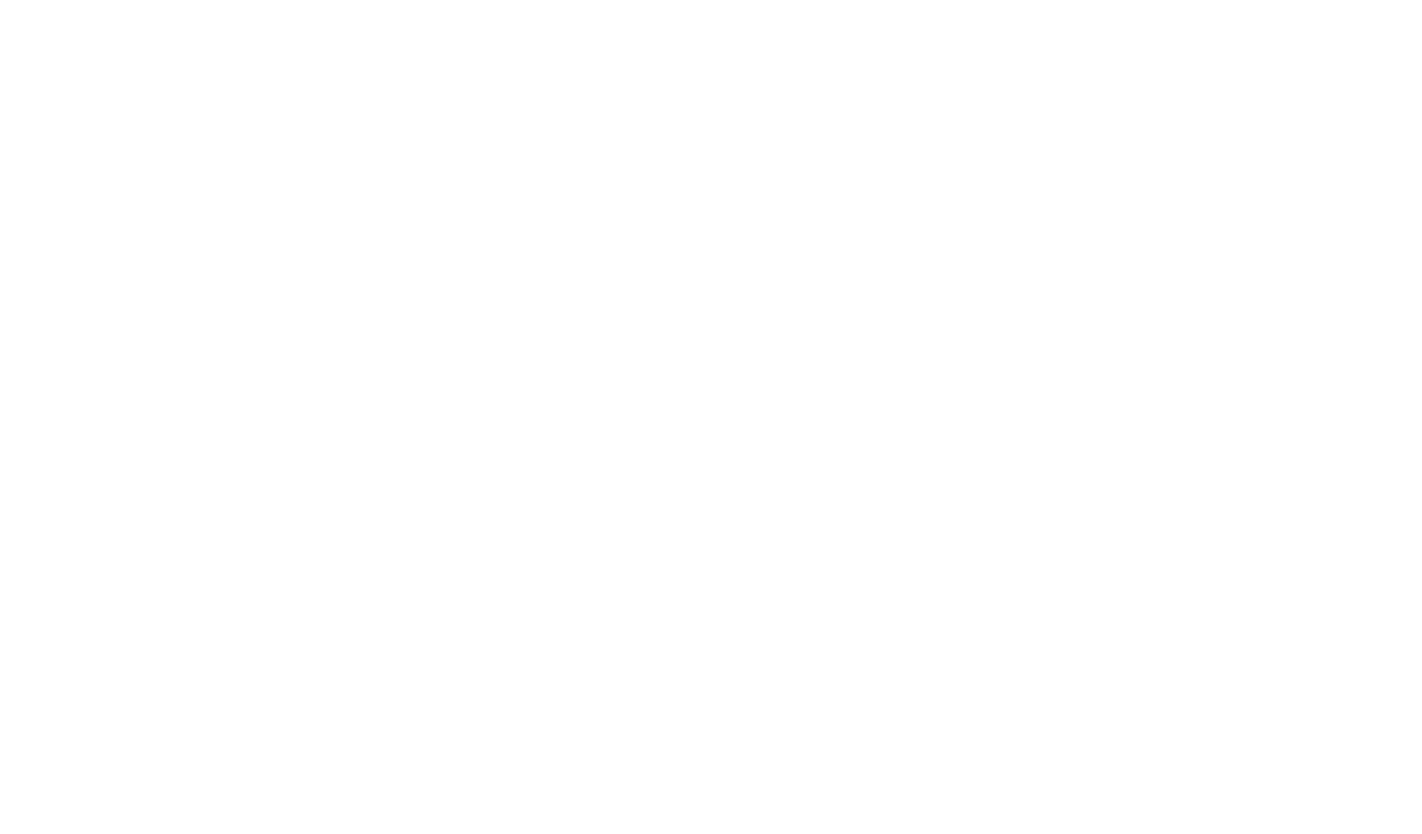 scroll, scrollTop: 0, scrollLeft: 0, axis: both 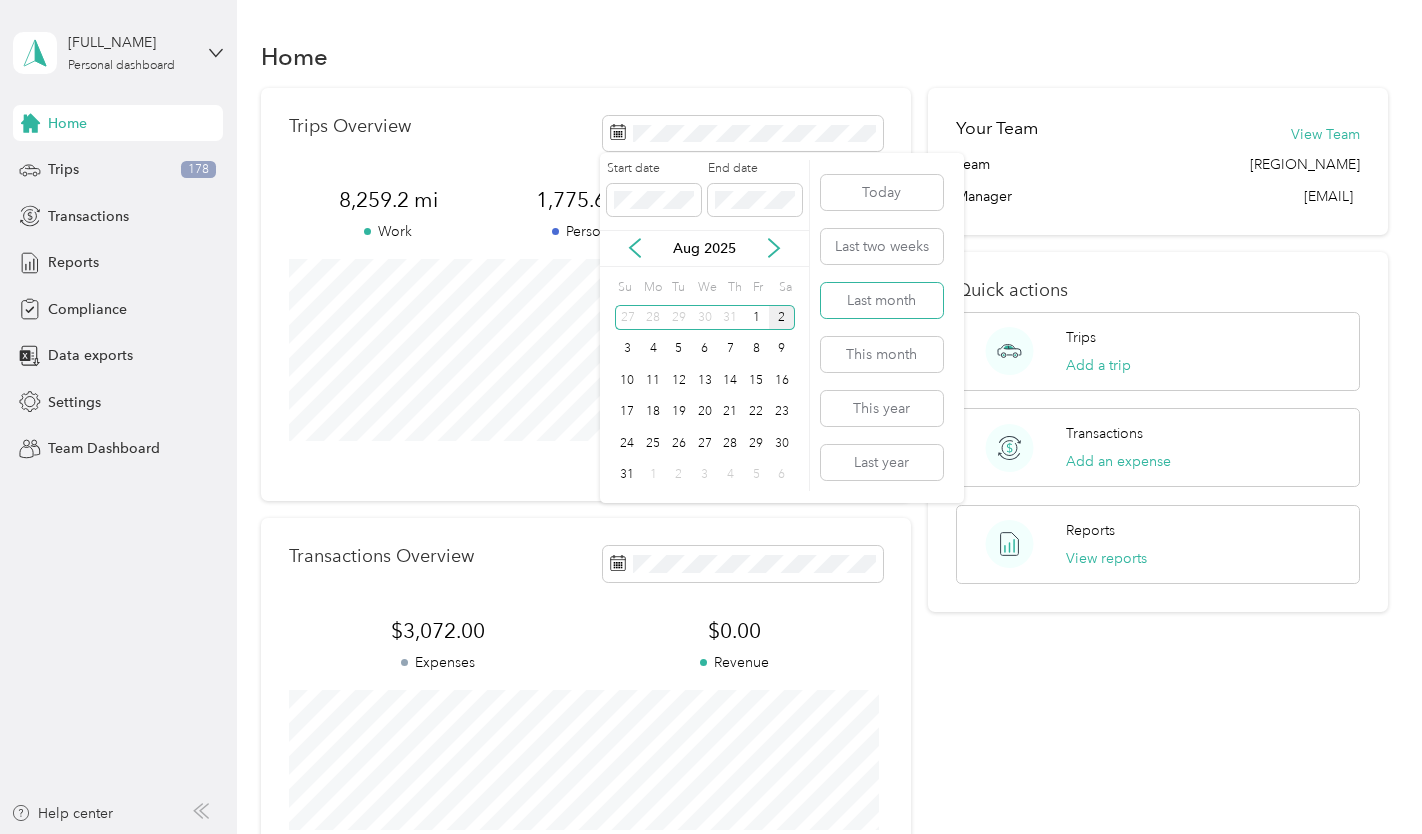click on "Last month" at bounding box center (882, 300) 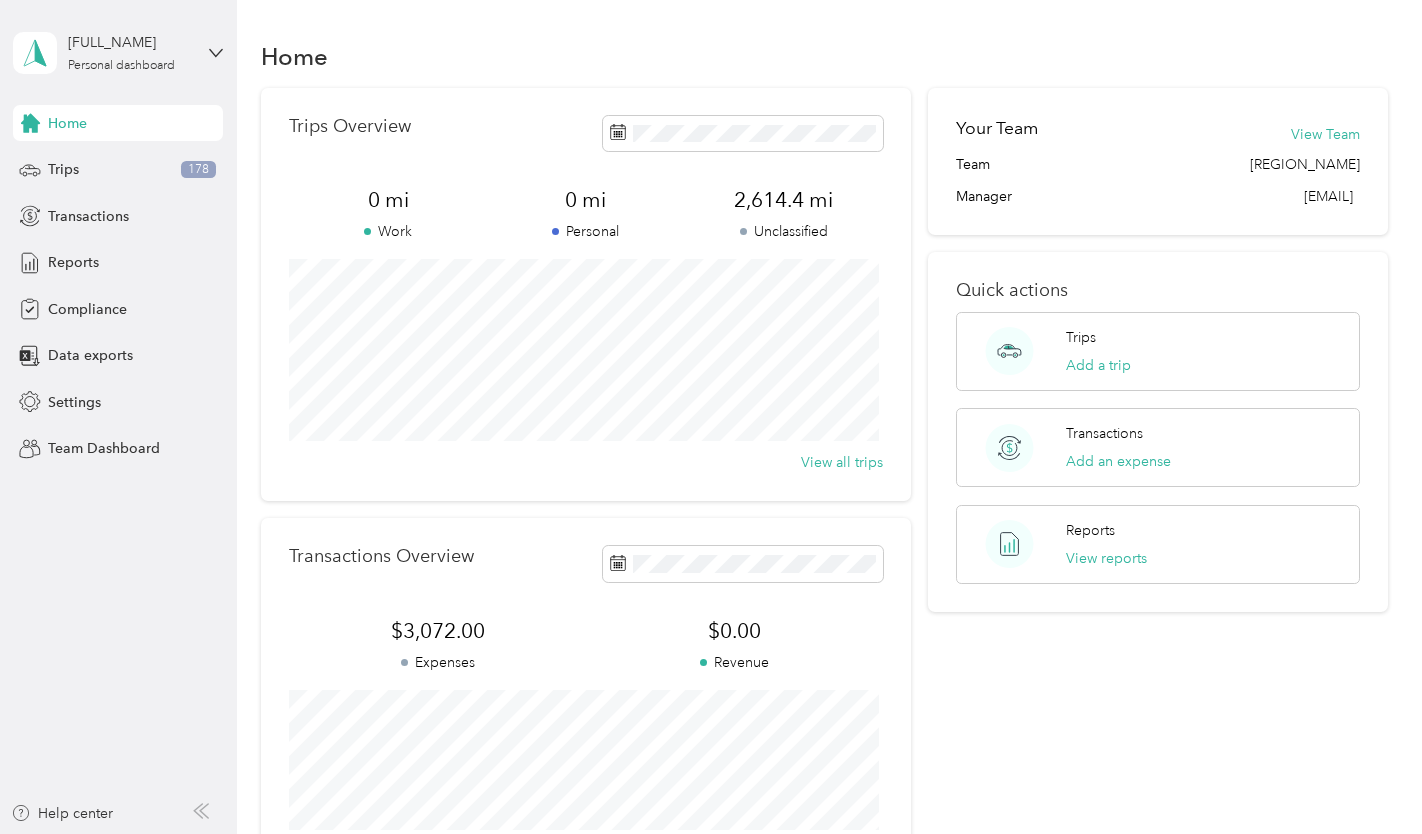click on "Trips 178" at bounding box center [118, 170] 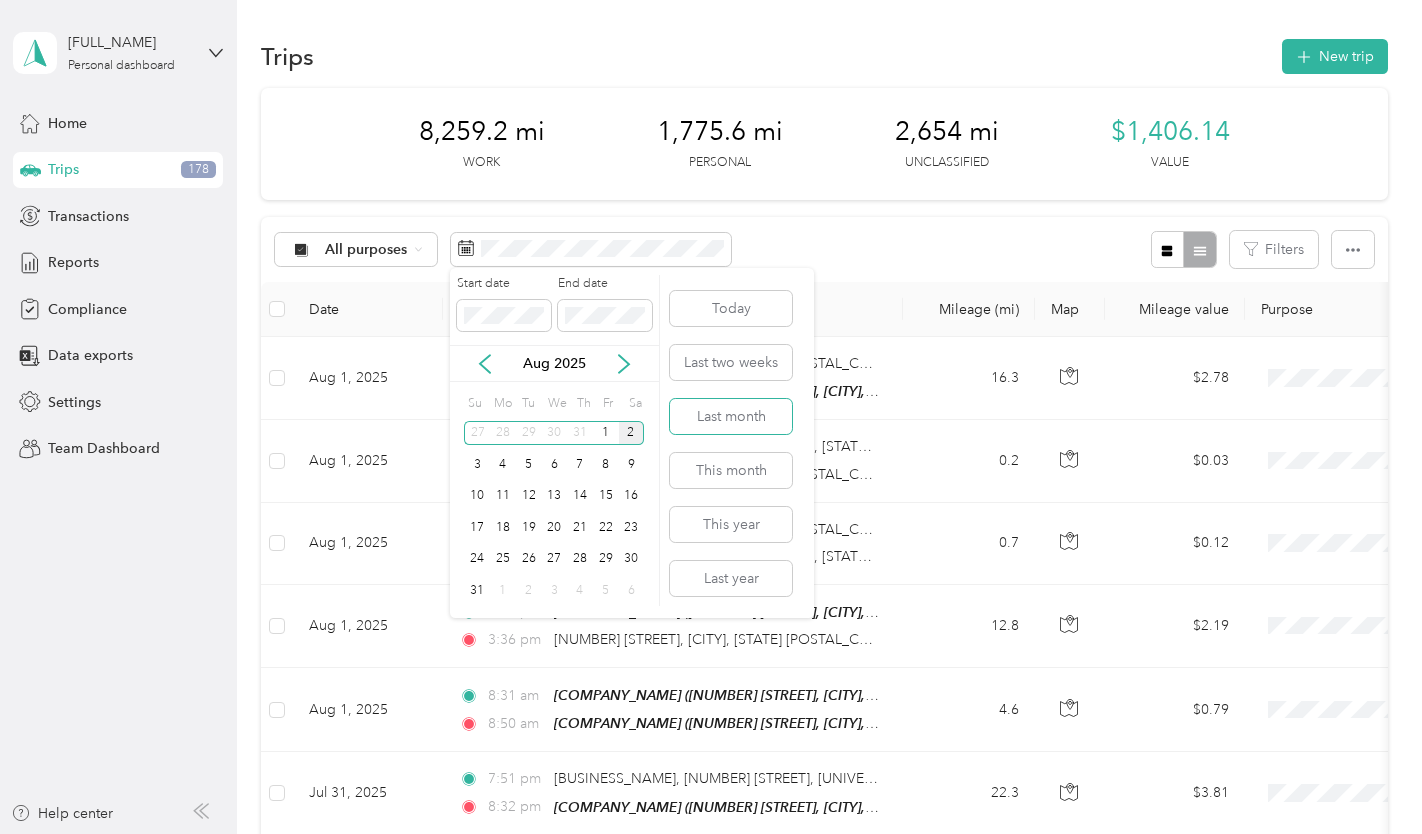 click on "Last month" at bounding box center (731, 416) 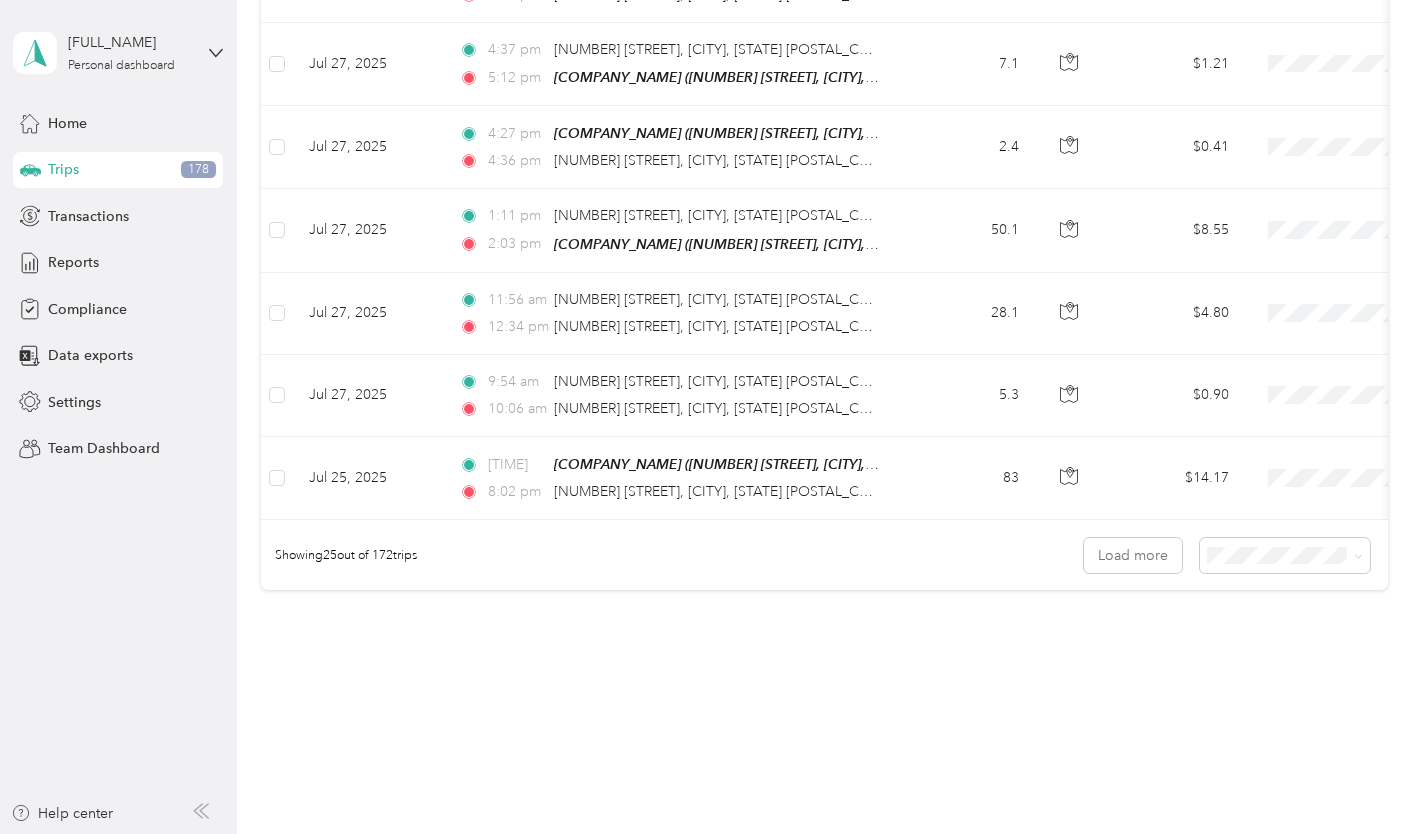 scroll, scrollTop: 1934, scrollLeft: 0, axis: vertical 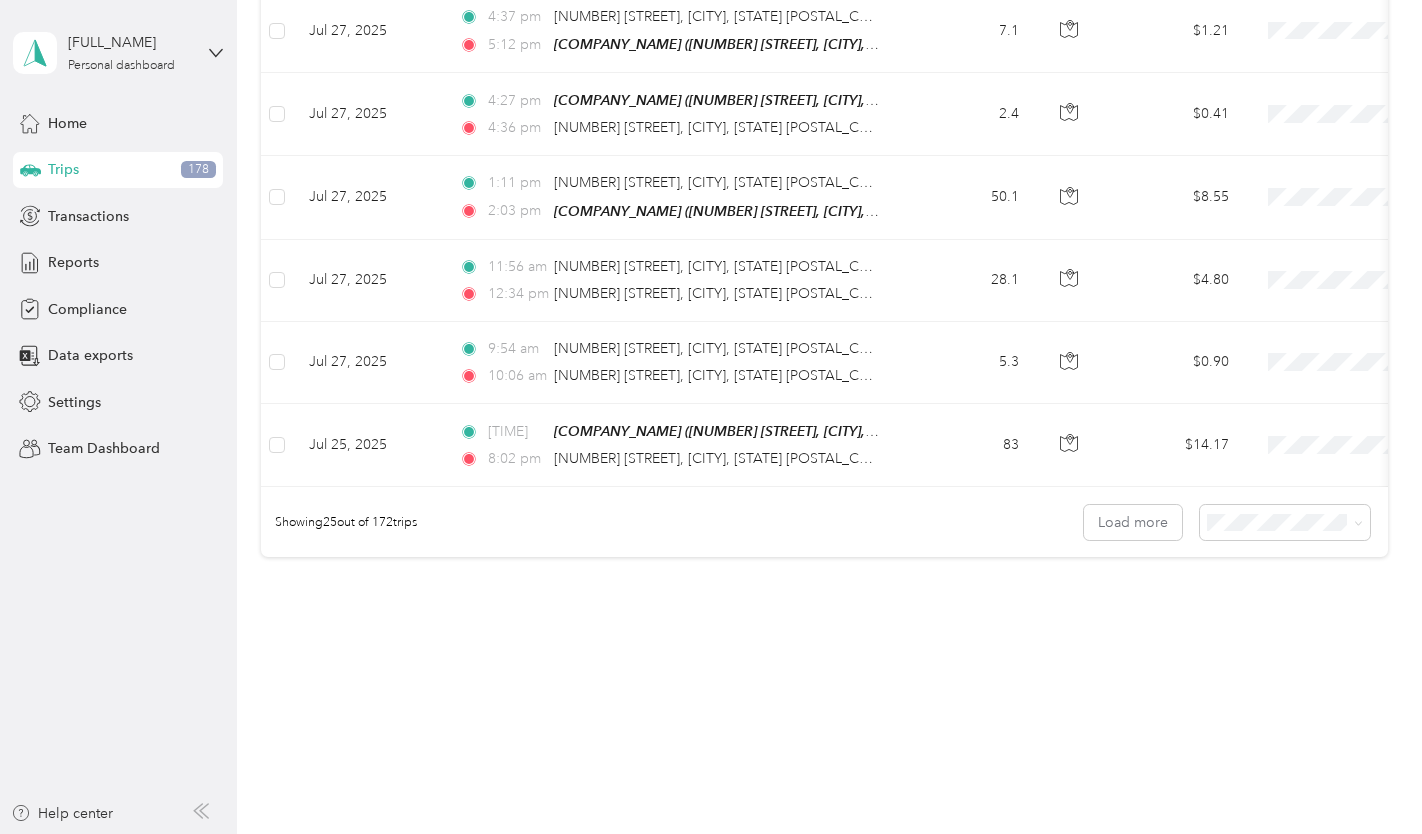 click on "100 per load" at bounding box center [1280, 623] 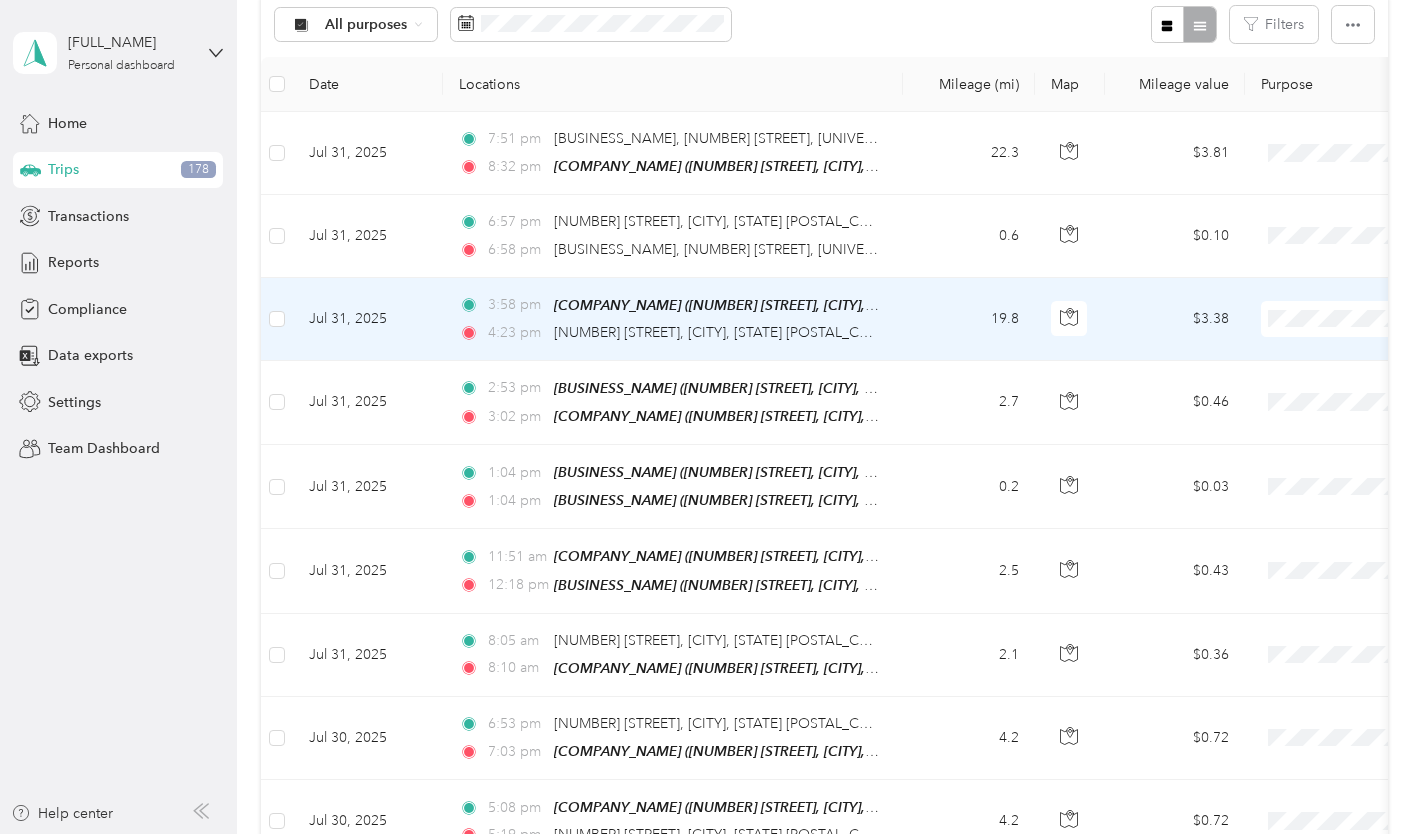 scroll, scrollTop: 0, scrollLeft: 0, axis: both 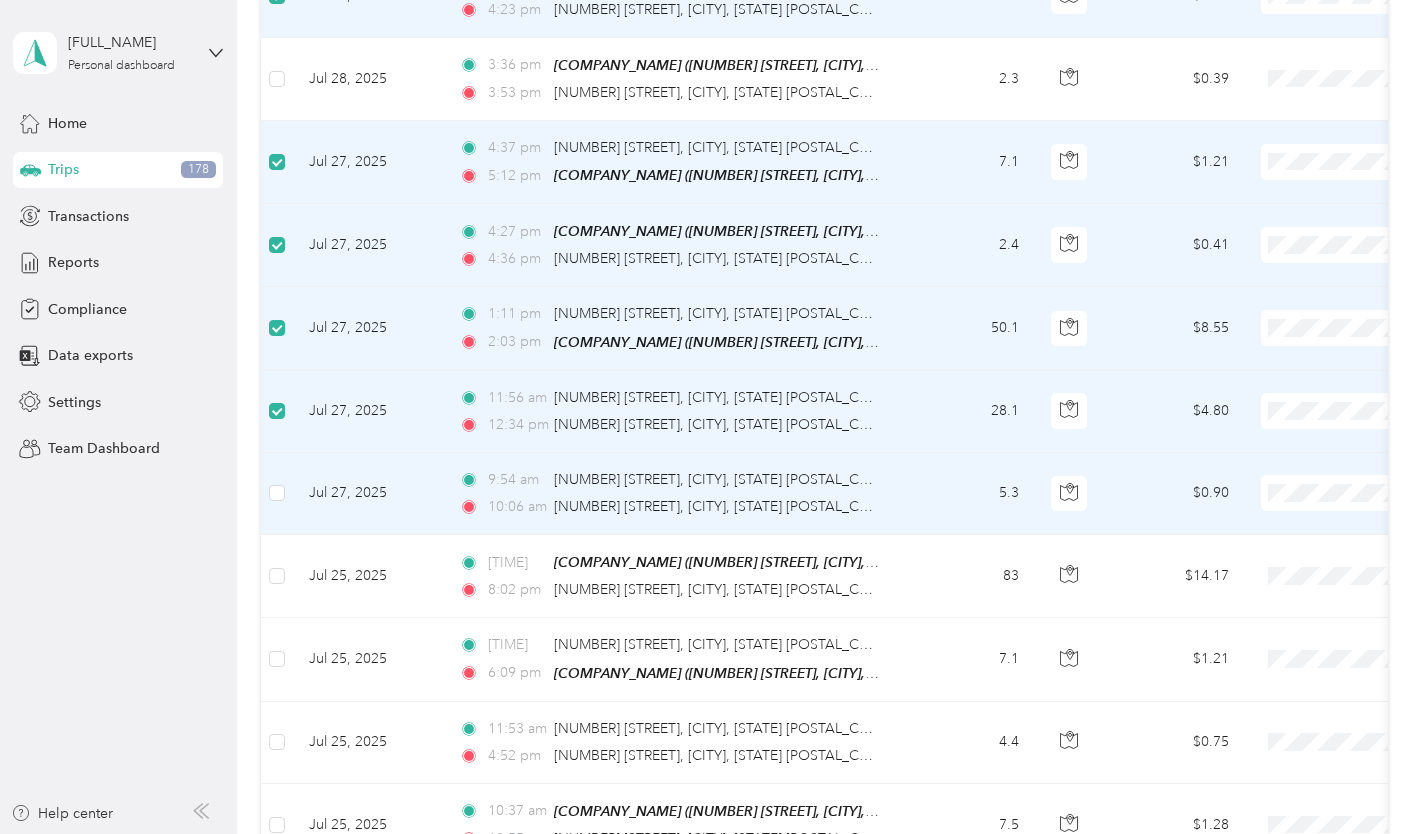 click at bounding box center (277, 493) 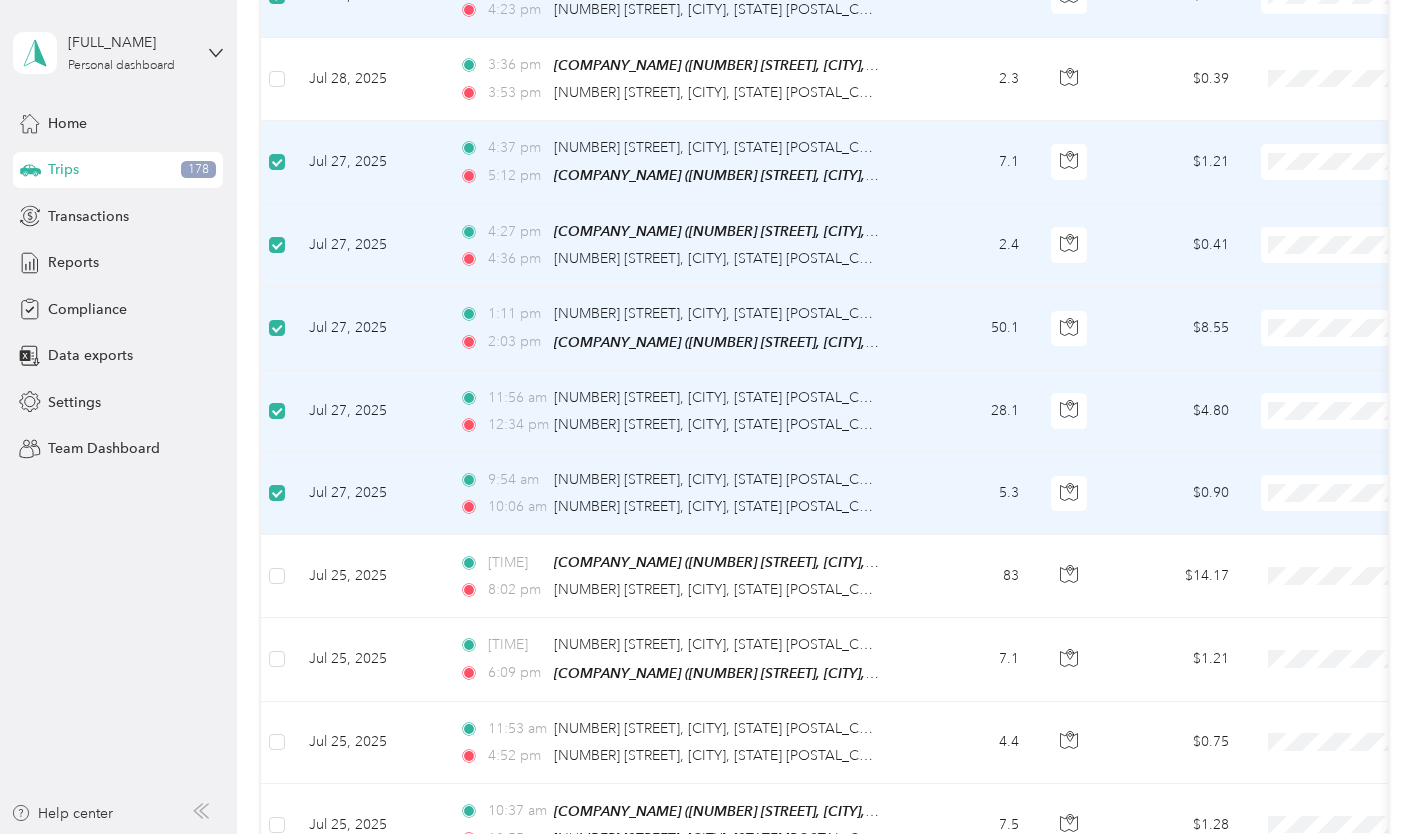 scroll, scrollTop: 1900, scrollLeft: 0, axis: vertical 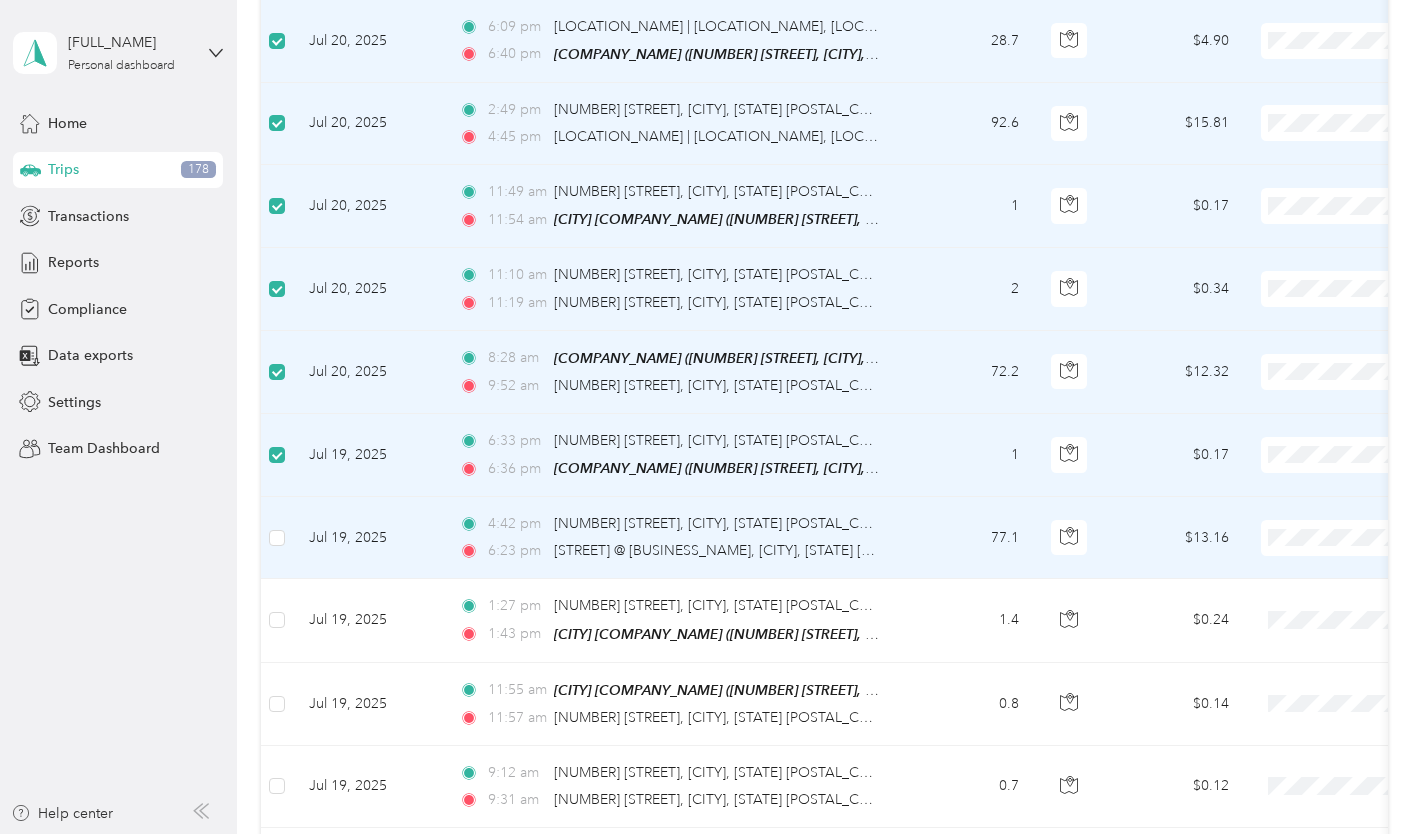 click at bounding box center [277, 538] 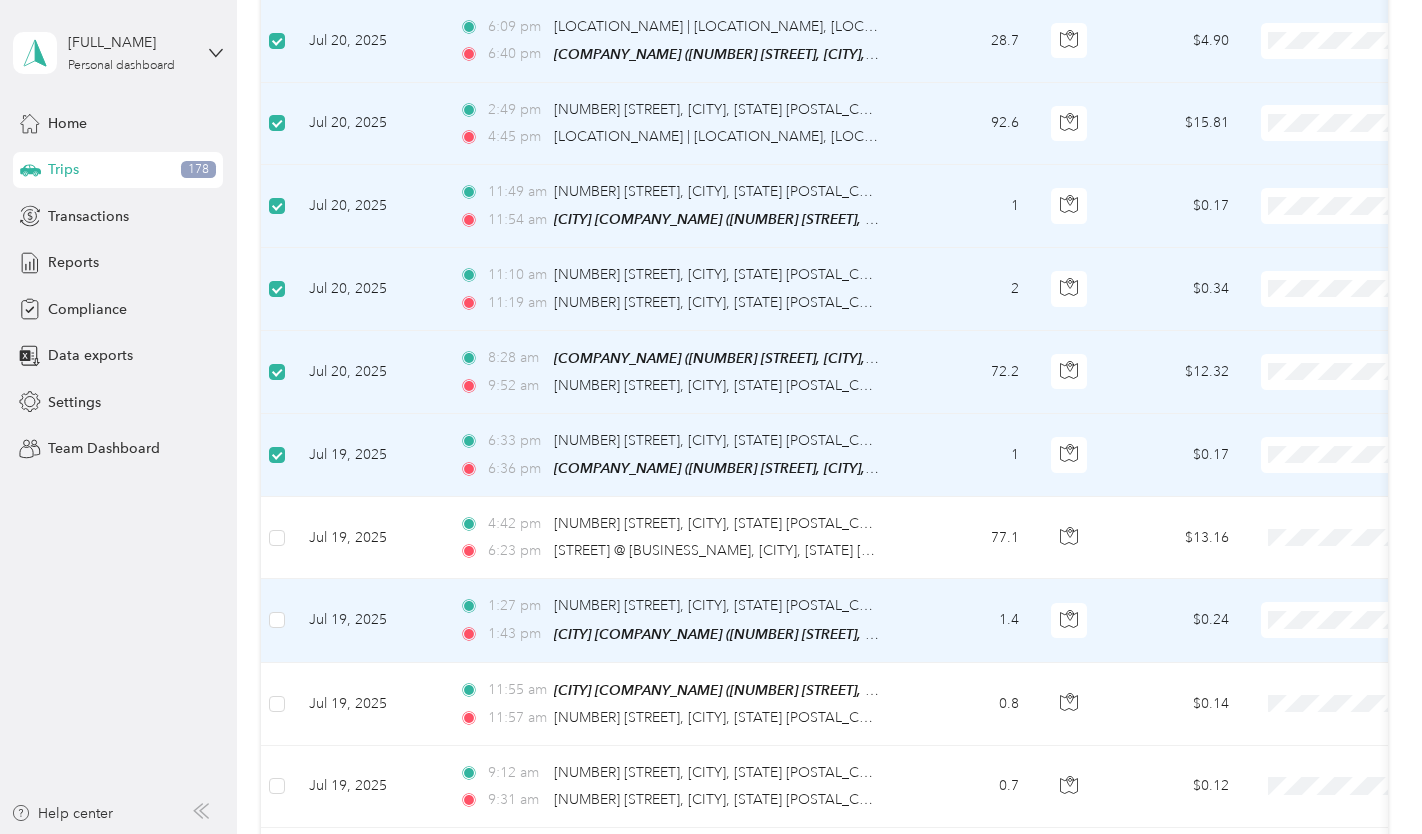 drag, startPoint x: 277, startPoint y: 583, endPoint x: 277, endPoint y: 601, distance: 18 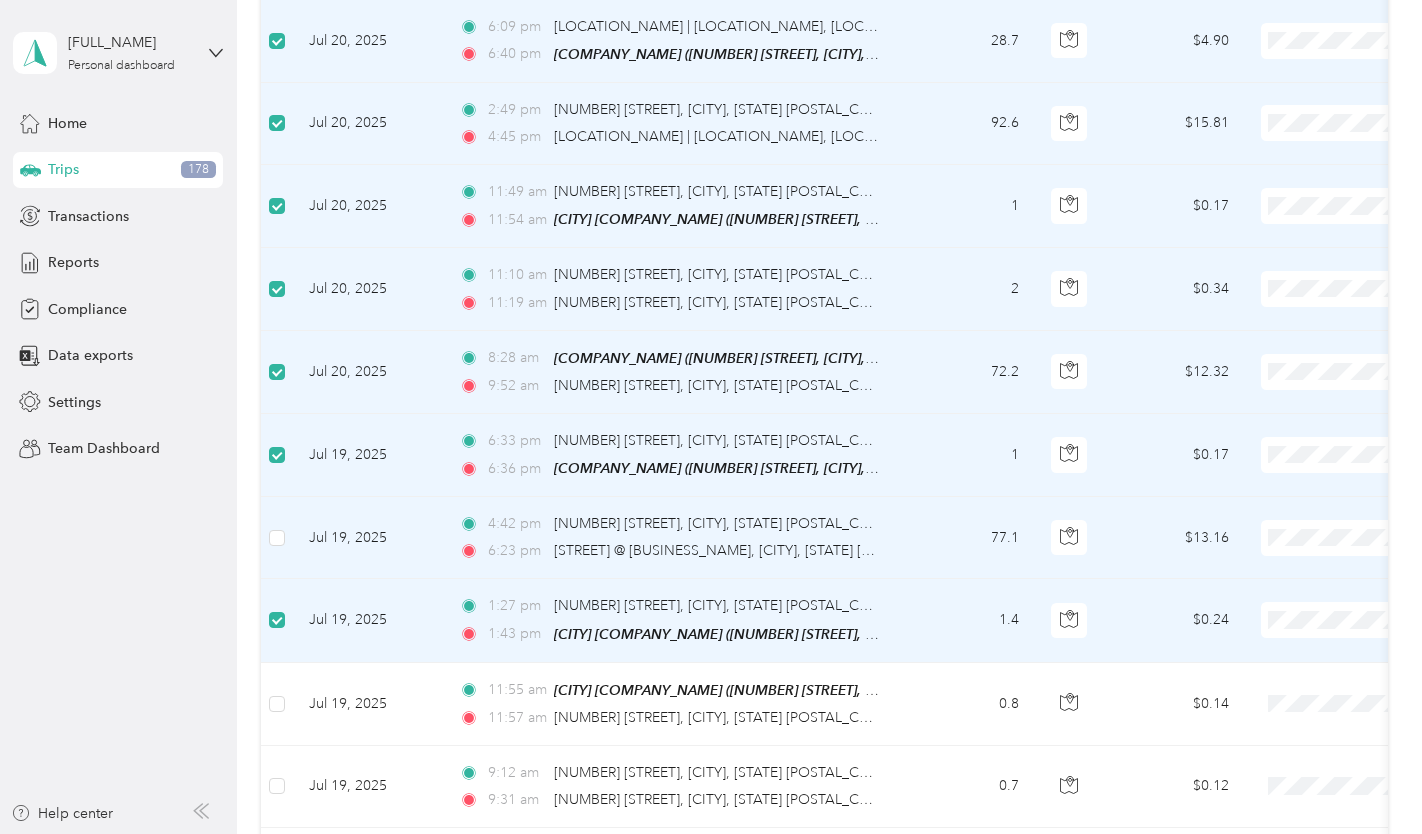 click at bounding box center (277, 538) 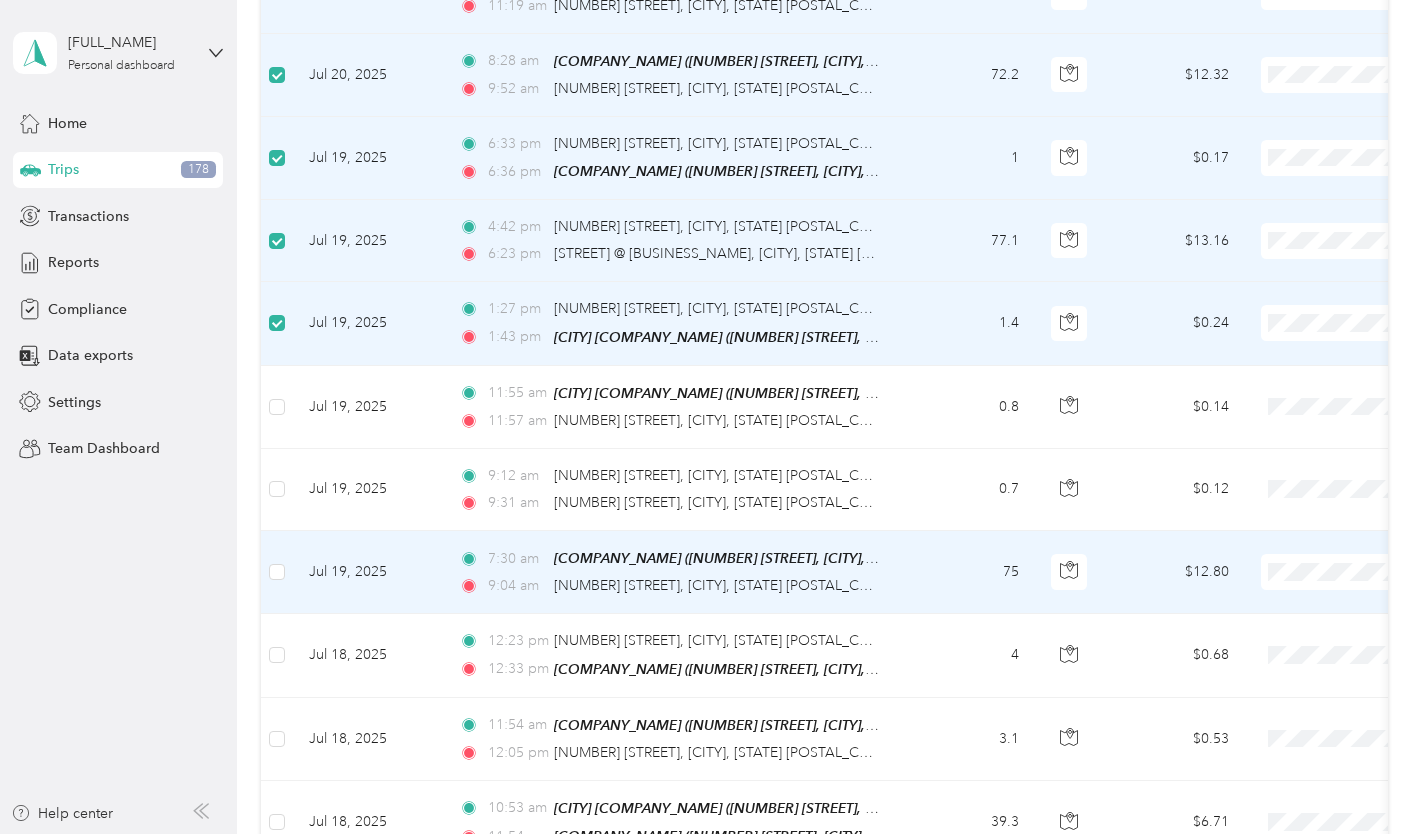 scroll, scrollTop: 4800, scrollLeft: 0, axis: vertical 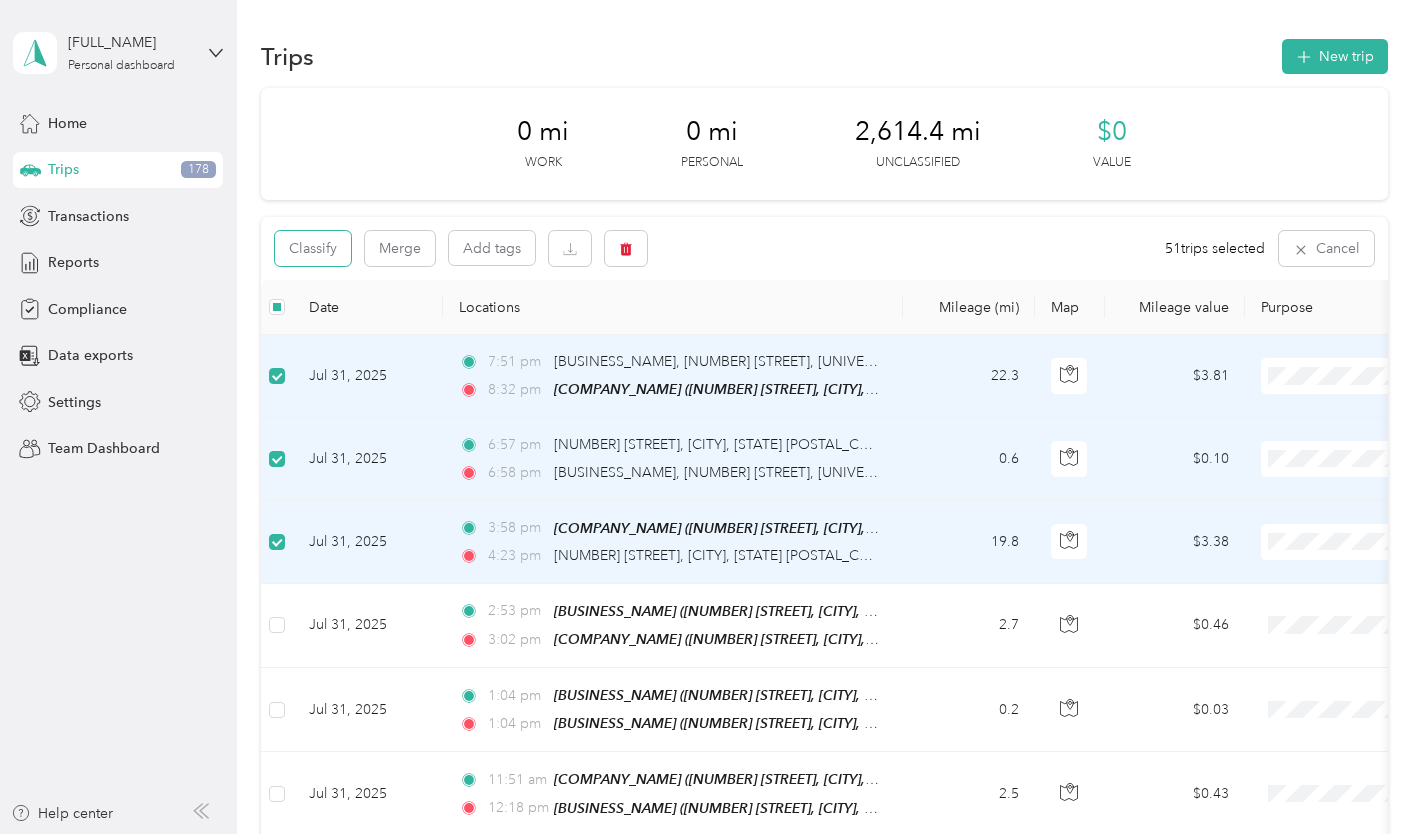 click on "Classify" at bounding box center (313, 248) 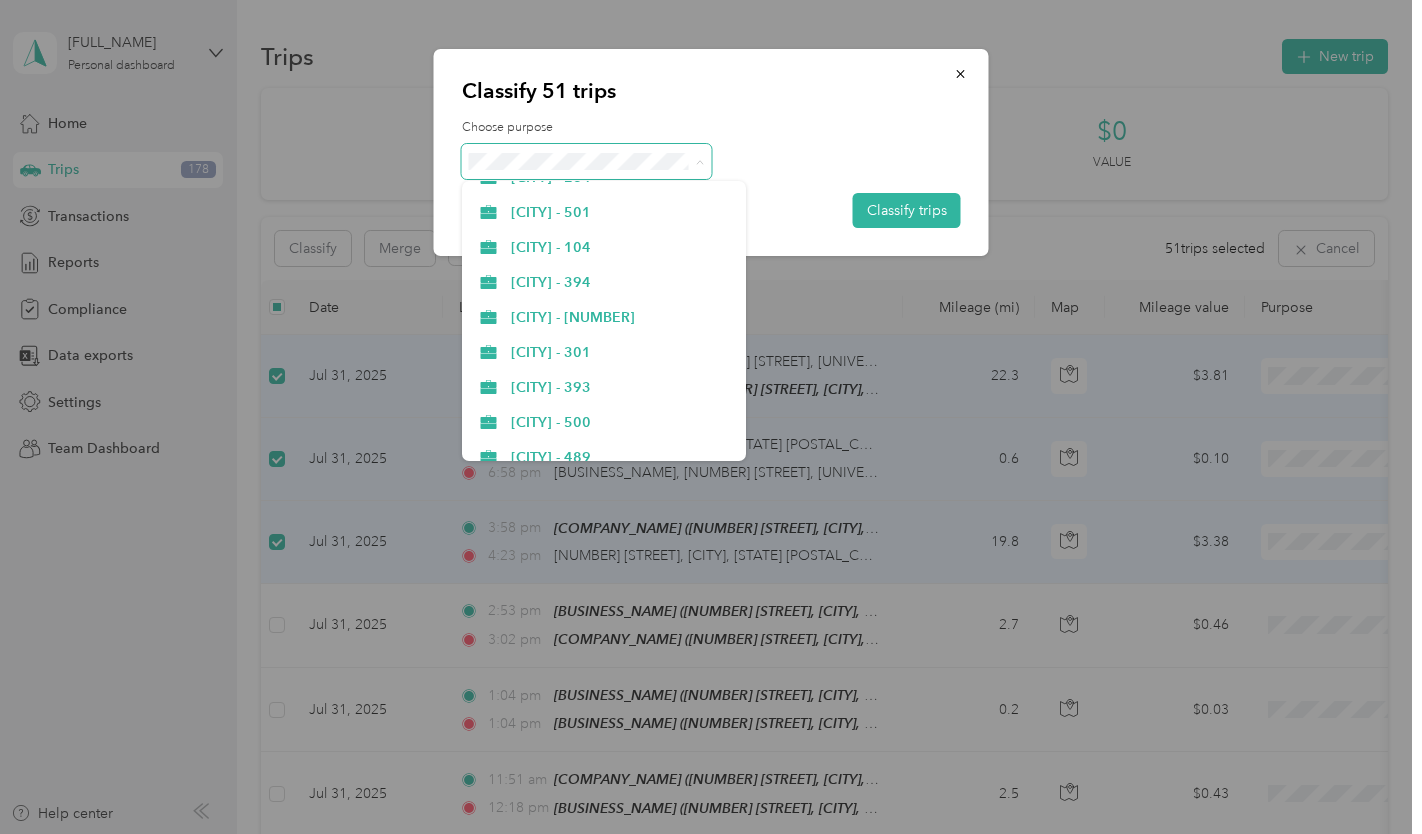 scroll, scrollTop: 1015, scrollLeft: 0, axis: vertical 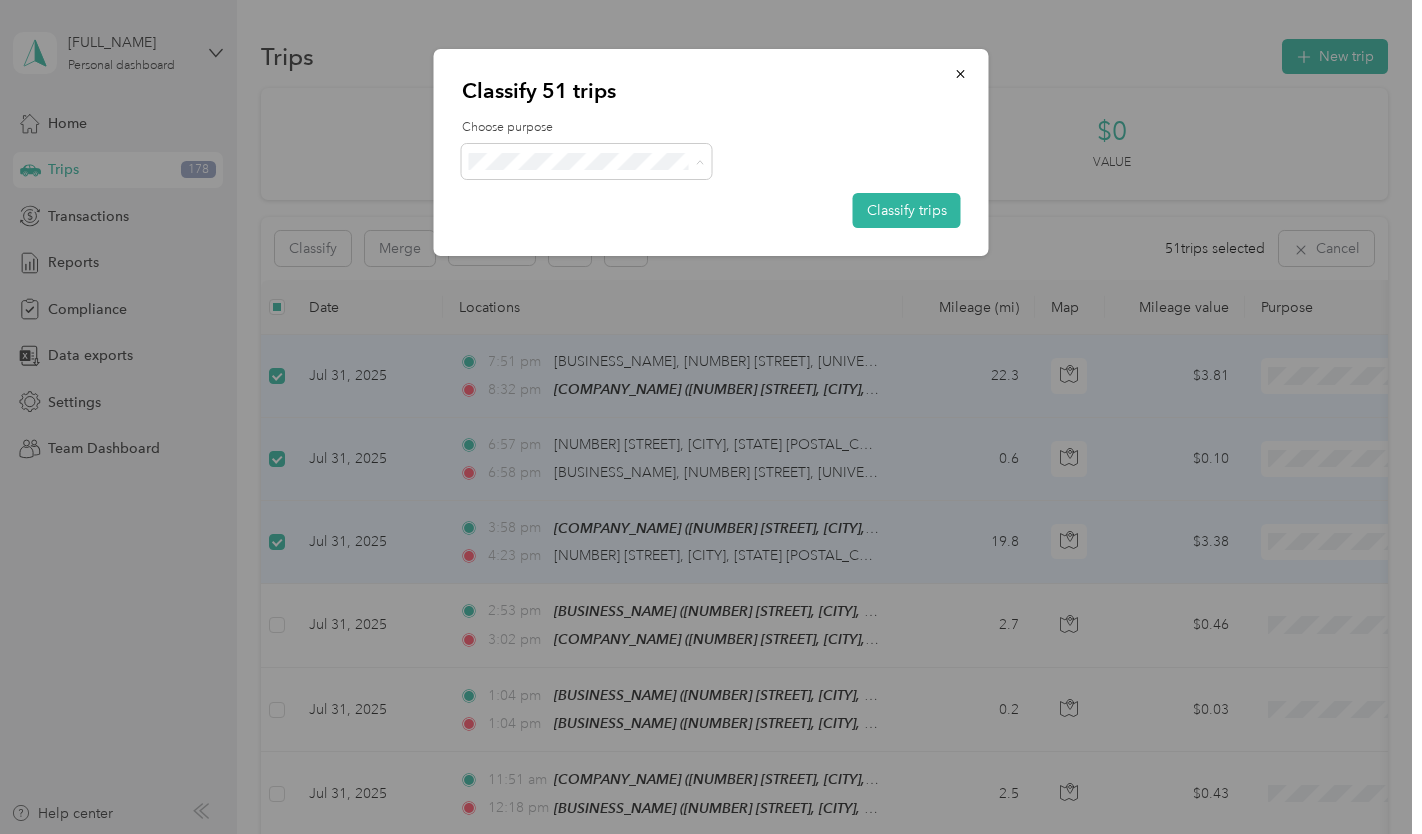 click on "Personal" at bounding box center (621, 443) 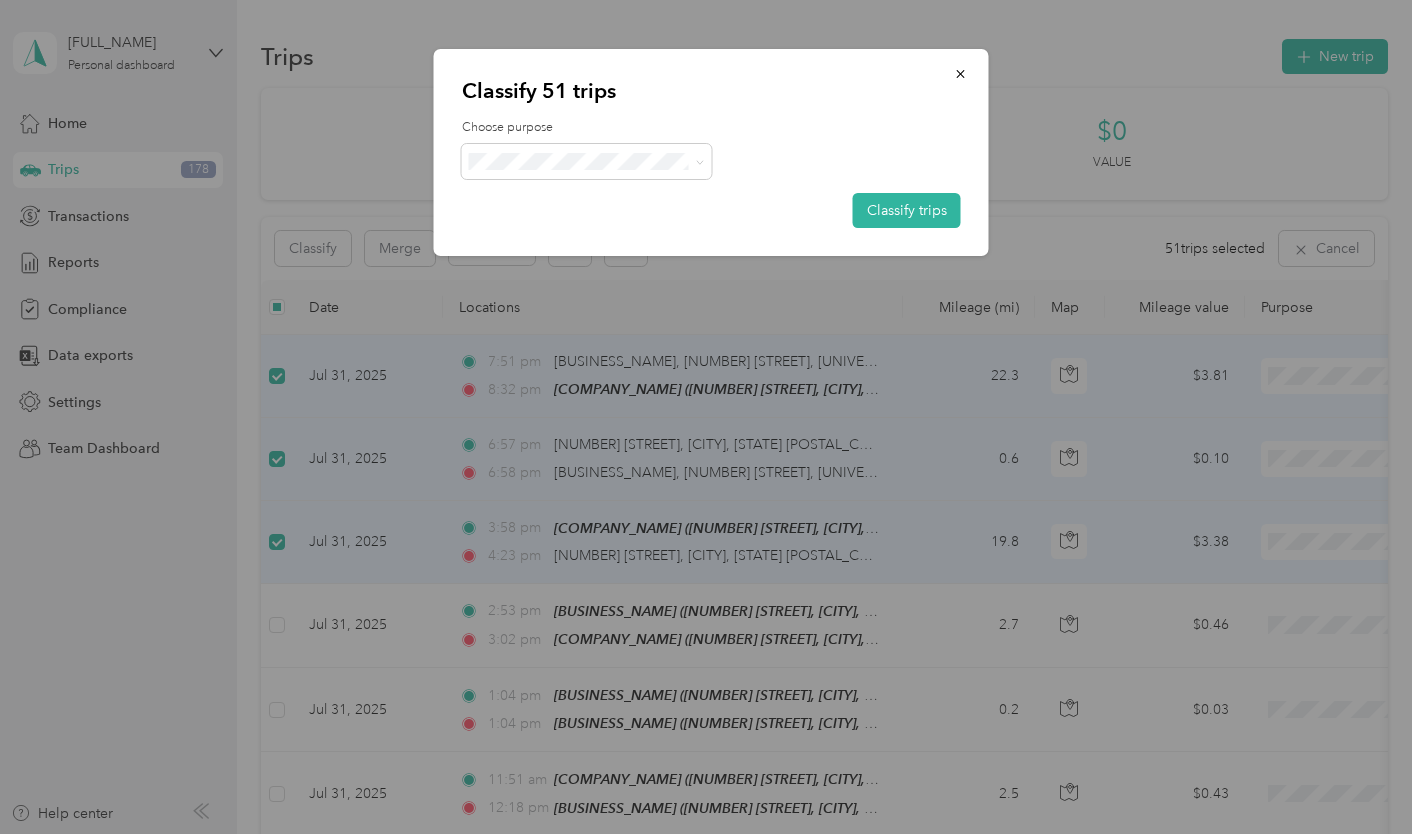 click on "Classify trips" at bounding box center (907, 210) 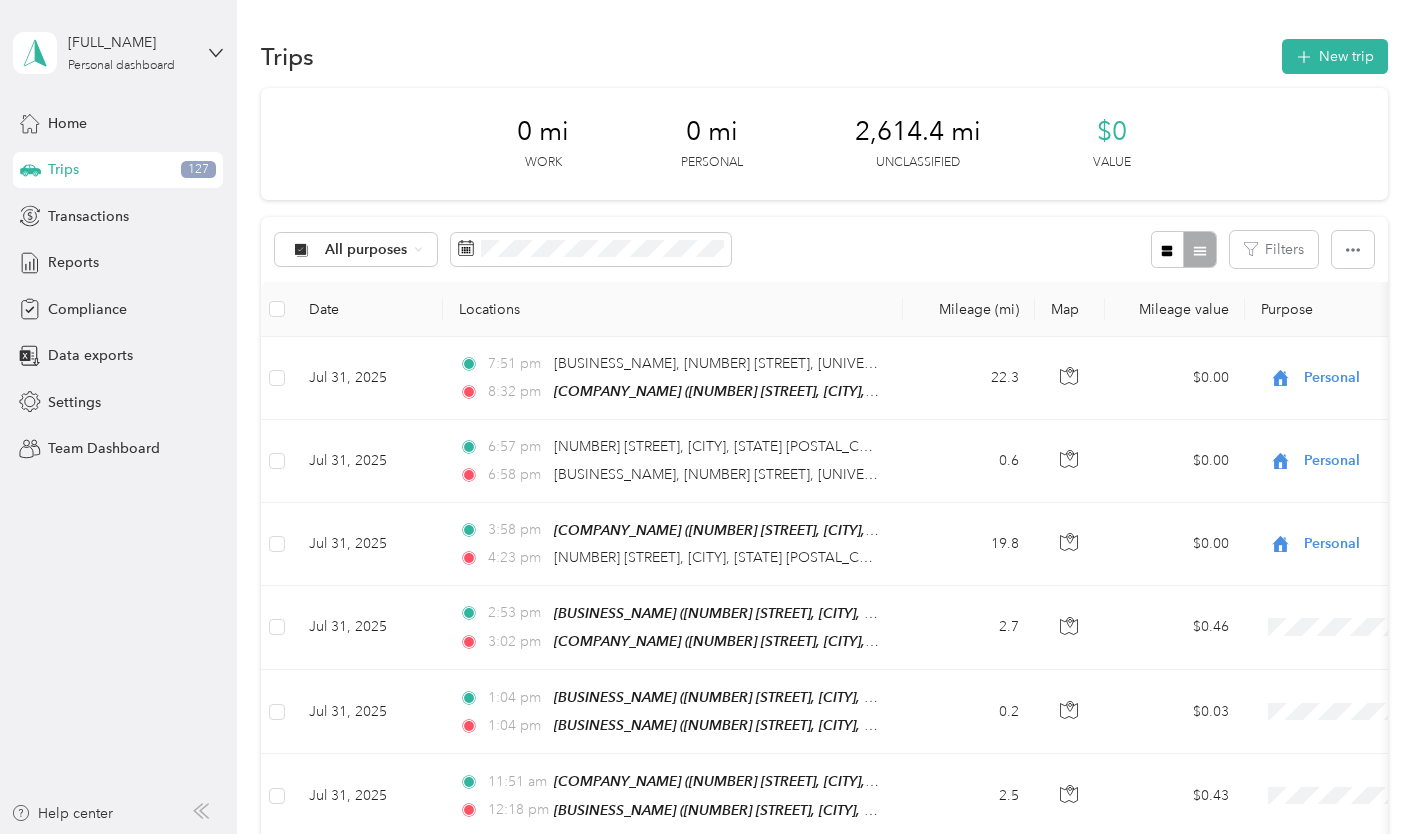click on "[FULL_NAME] Personal dashboard" at bounding box center (118, 53) 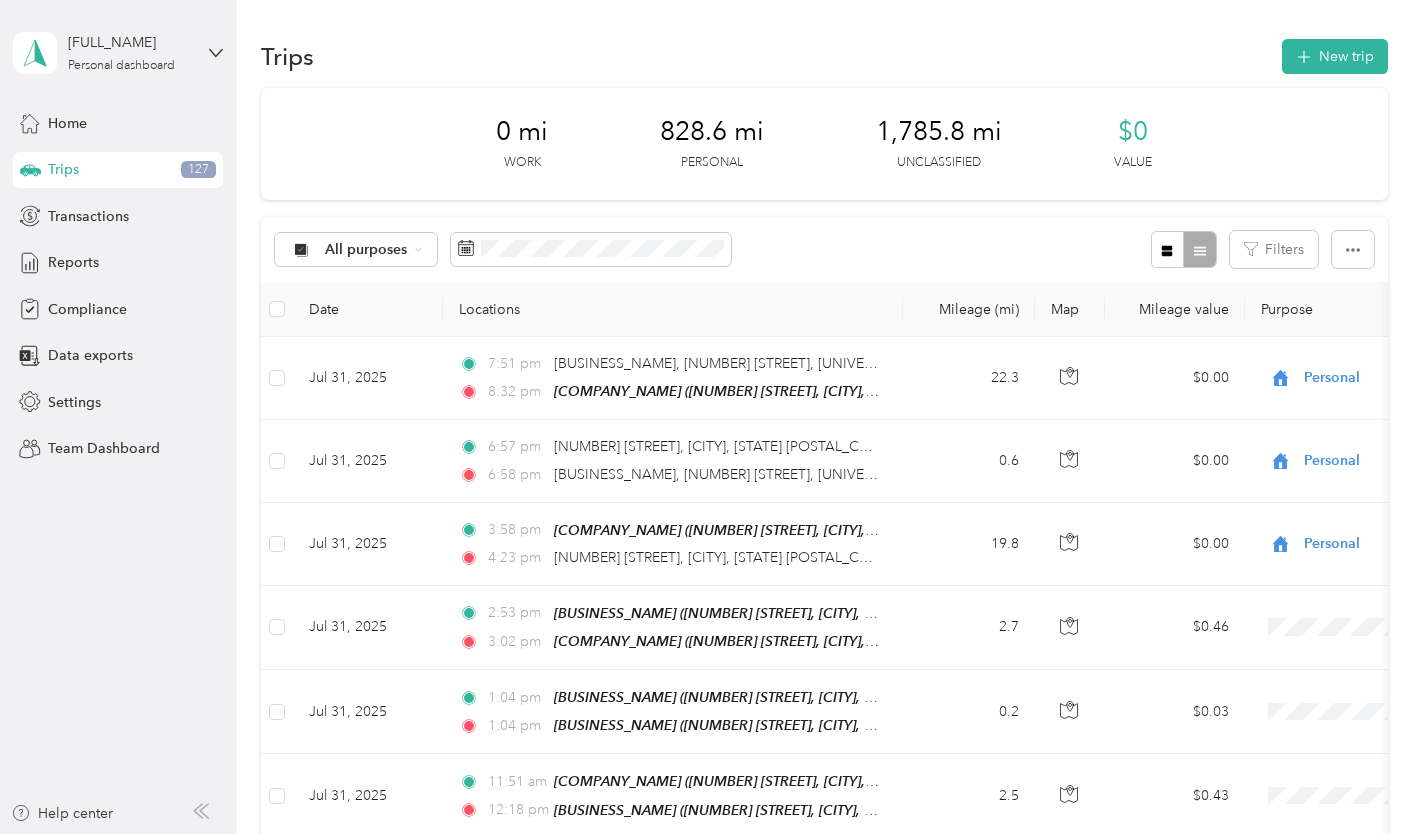 click on "Trips New trip" at bounding box center (824, 56) 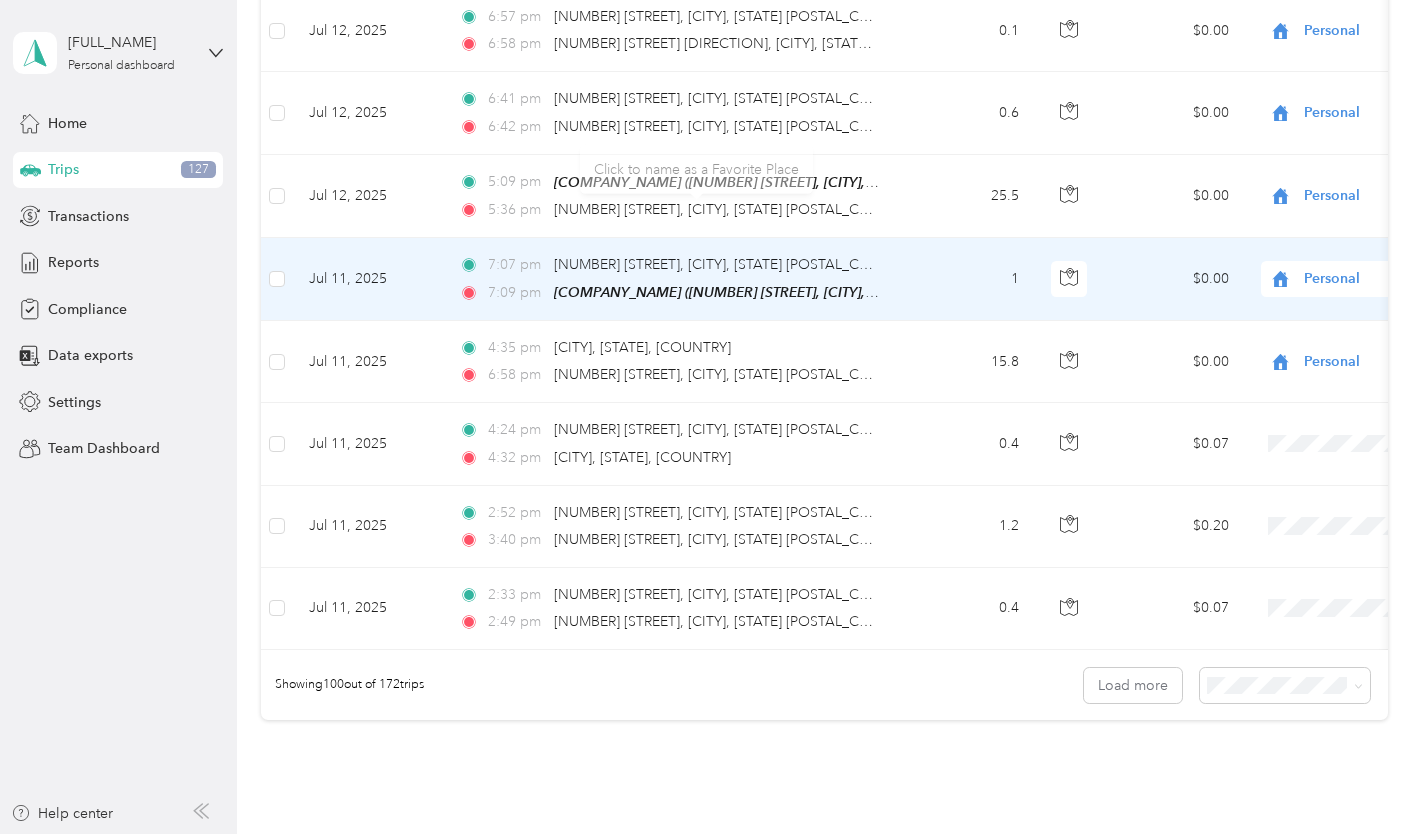 scroll, scrollTop: 8133, scrollLeft: 0, axis: vertical 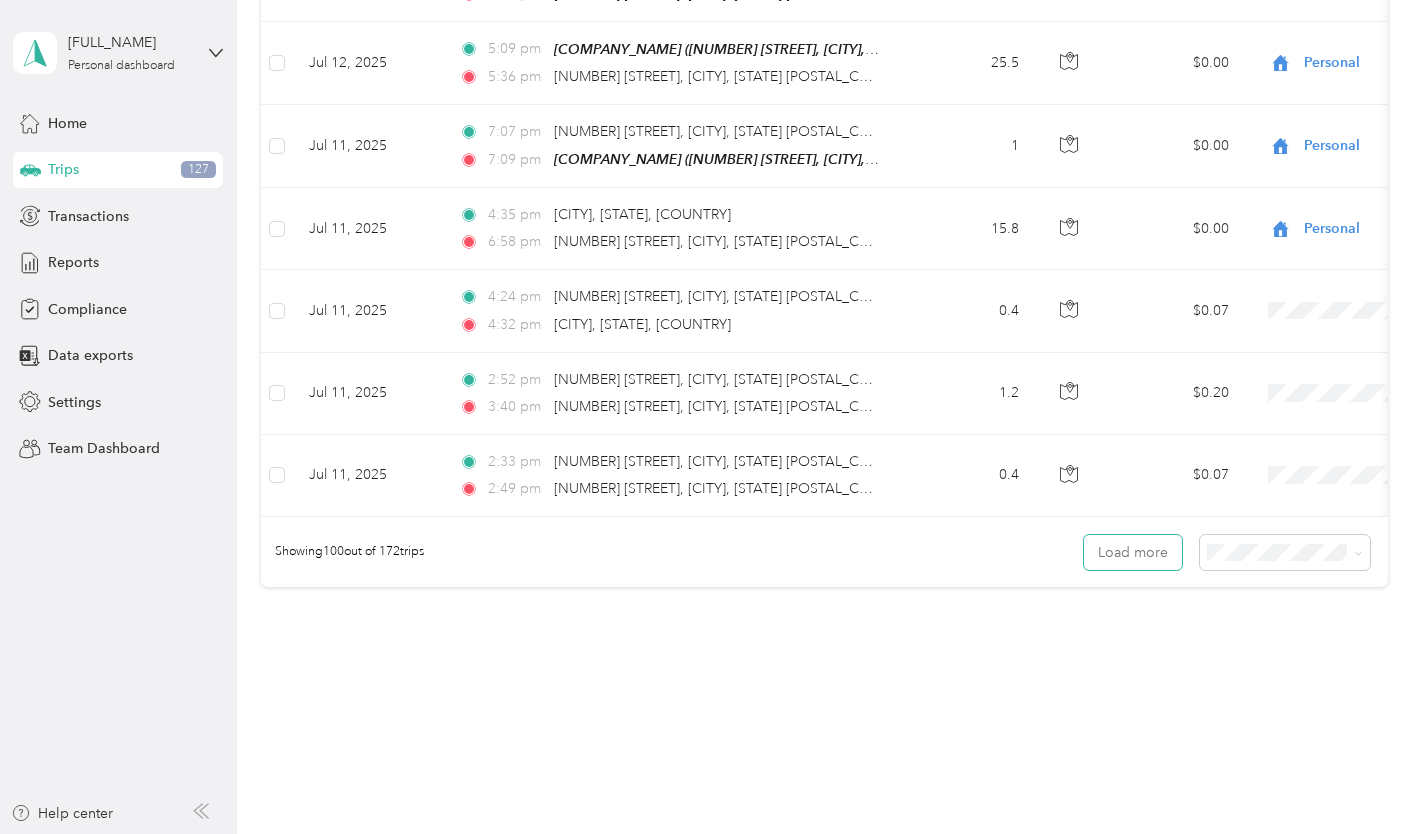 click on "Load more" at bounding box center (1133, 552) 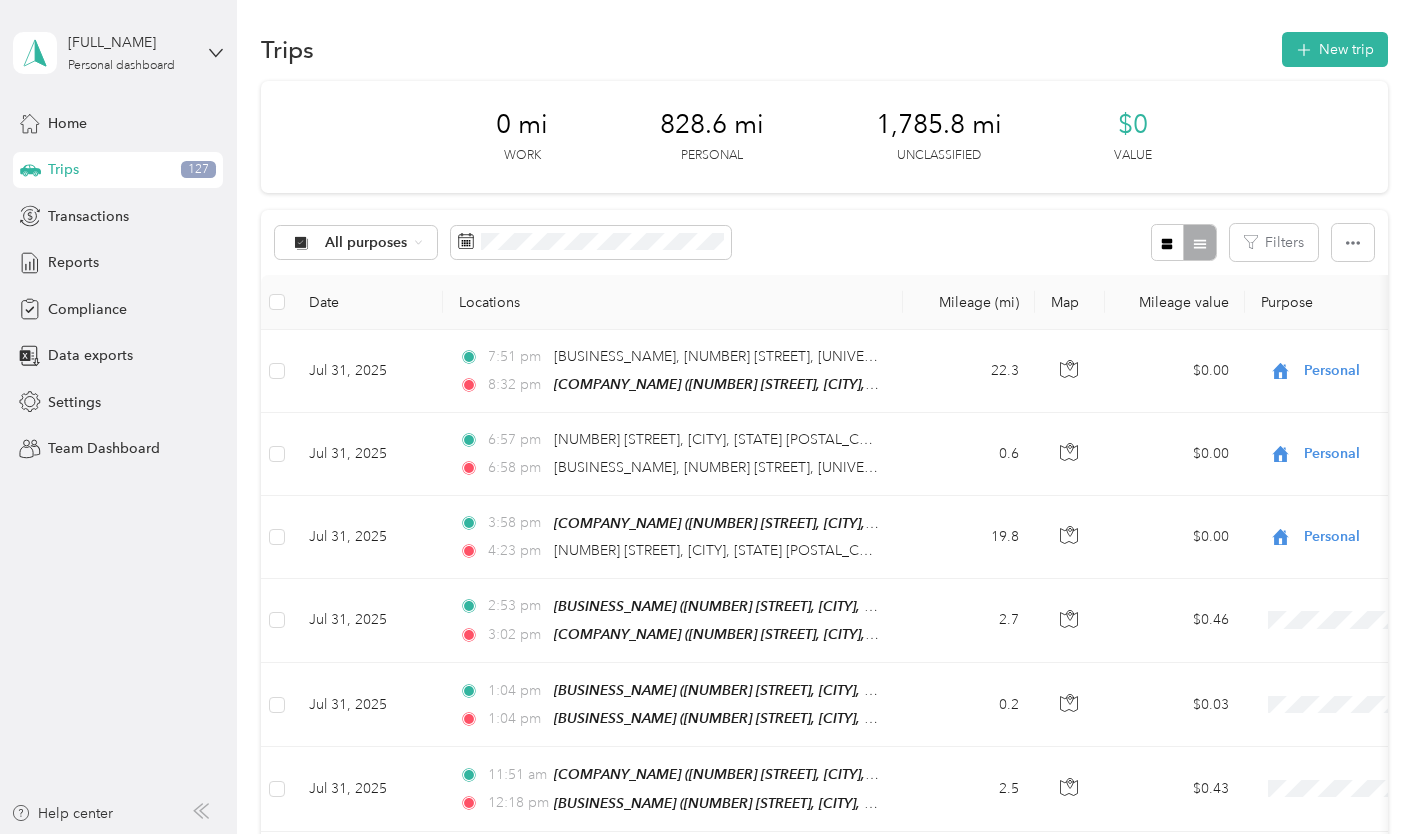 scroll, scrollTop: 0, scrollLeft: 0, axis: both 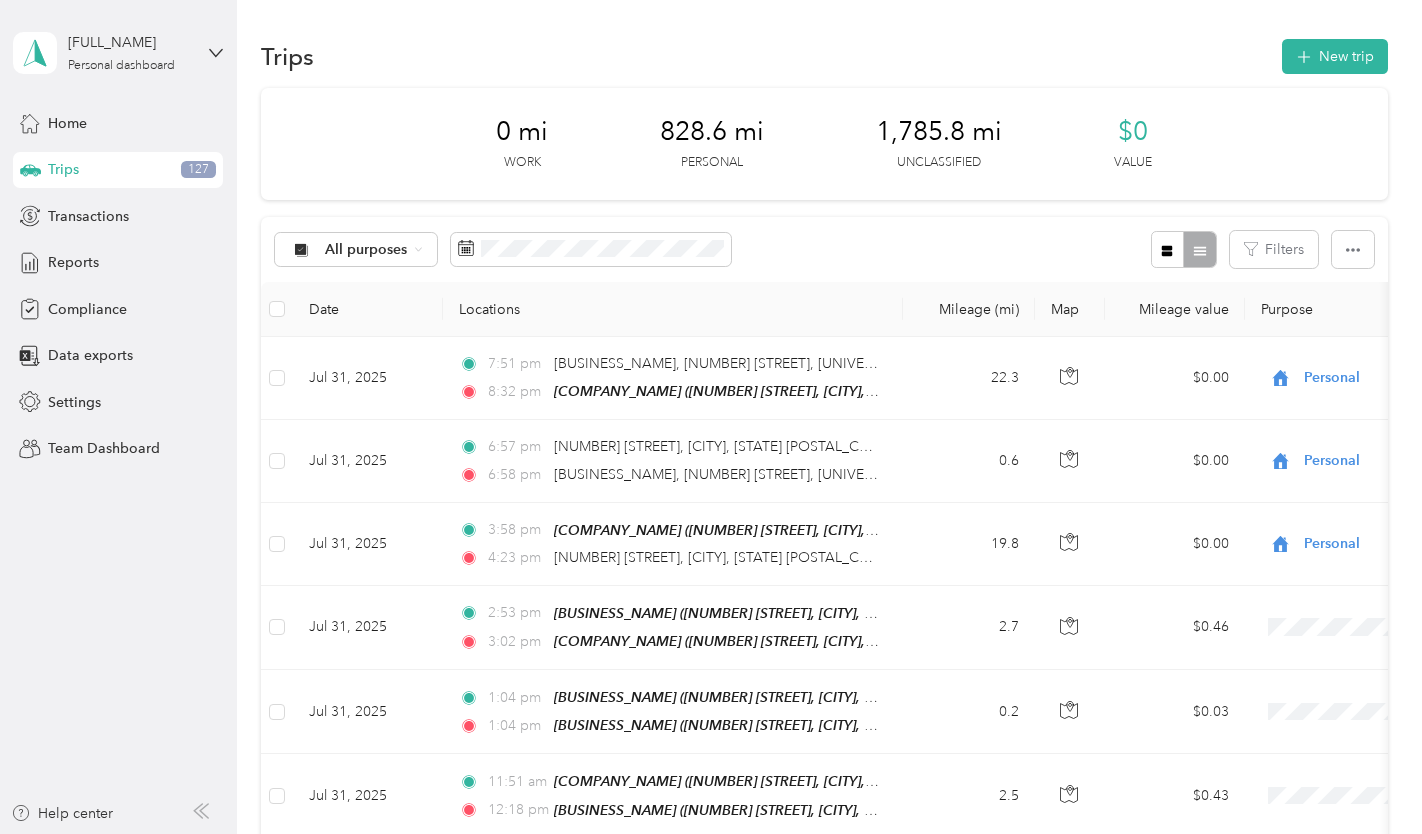 click on "127" at bounding box center [198, 170] 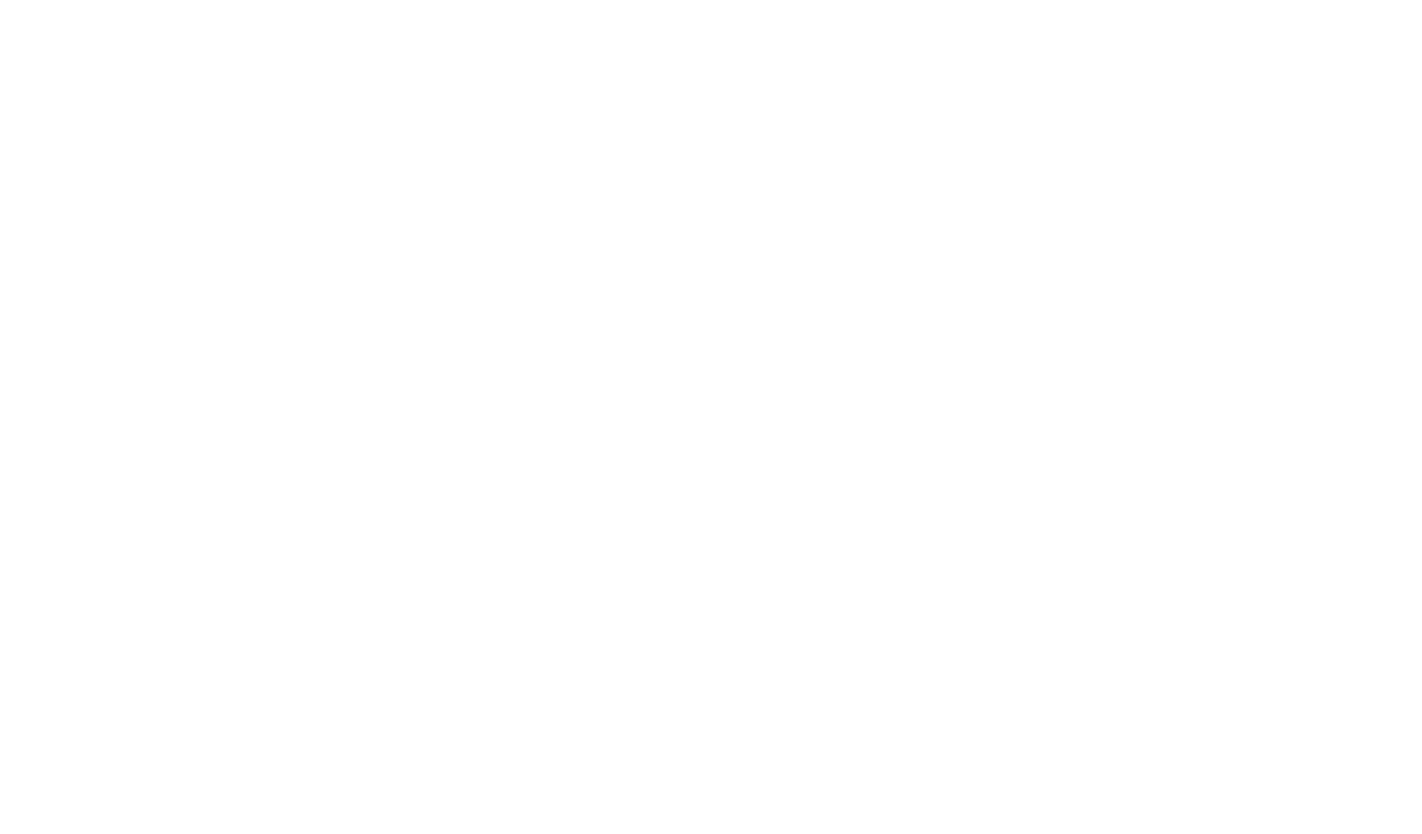scroll, scrollTop: 0, scrollLeft: 0, axis: both 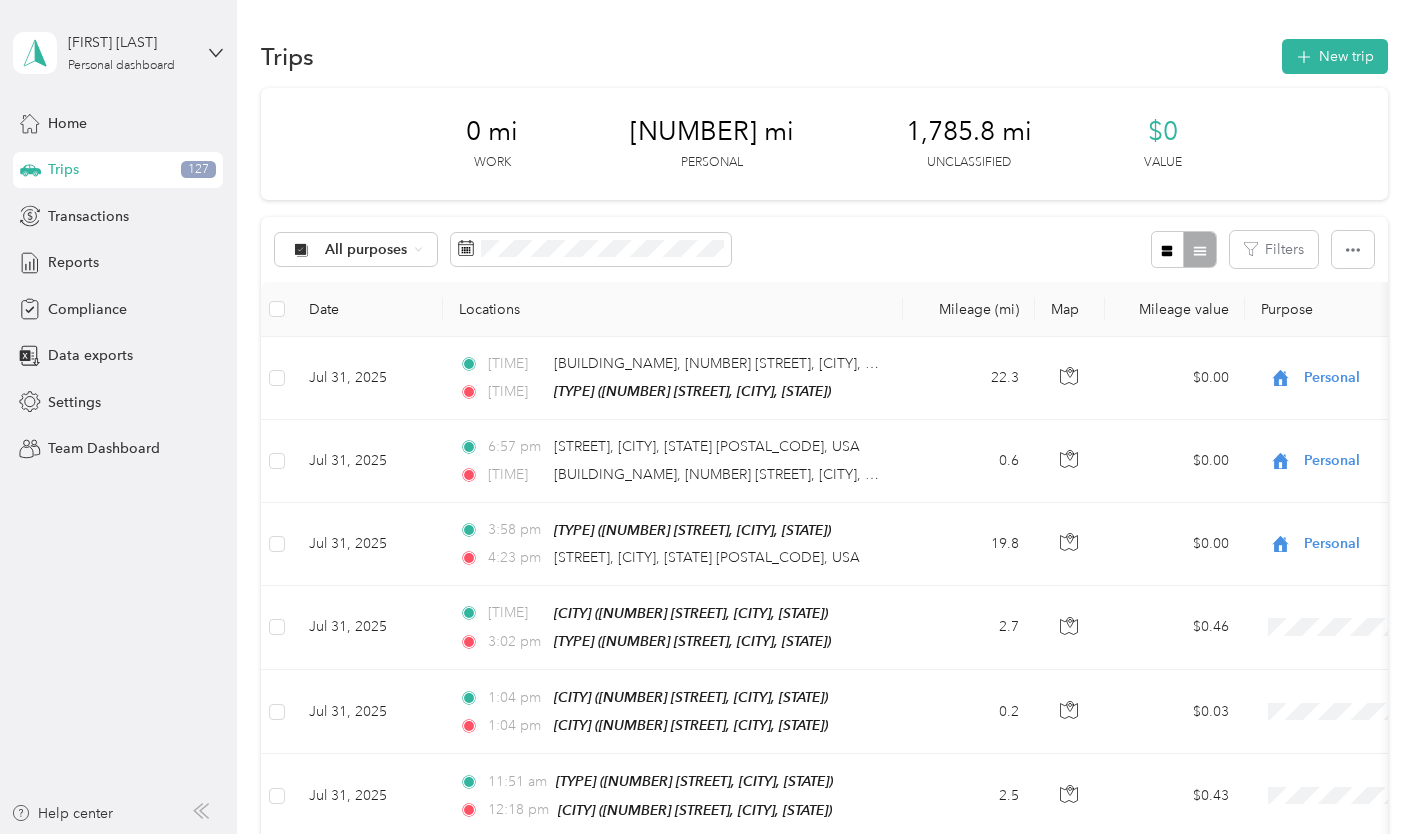 click on "All purposes" at bounding box center [366, 250] 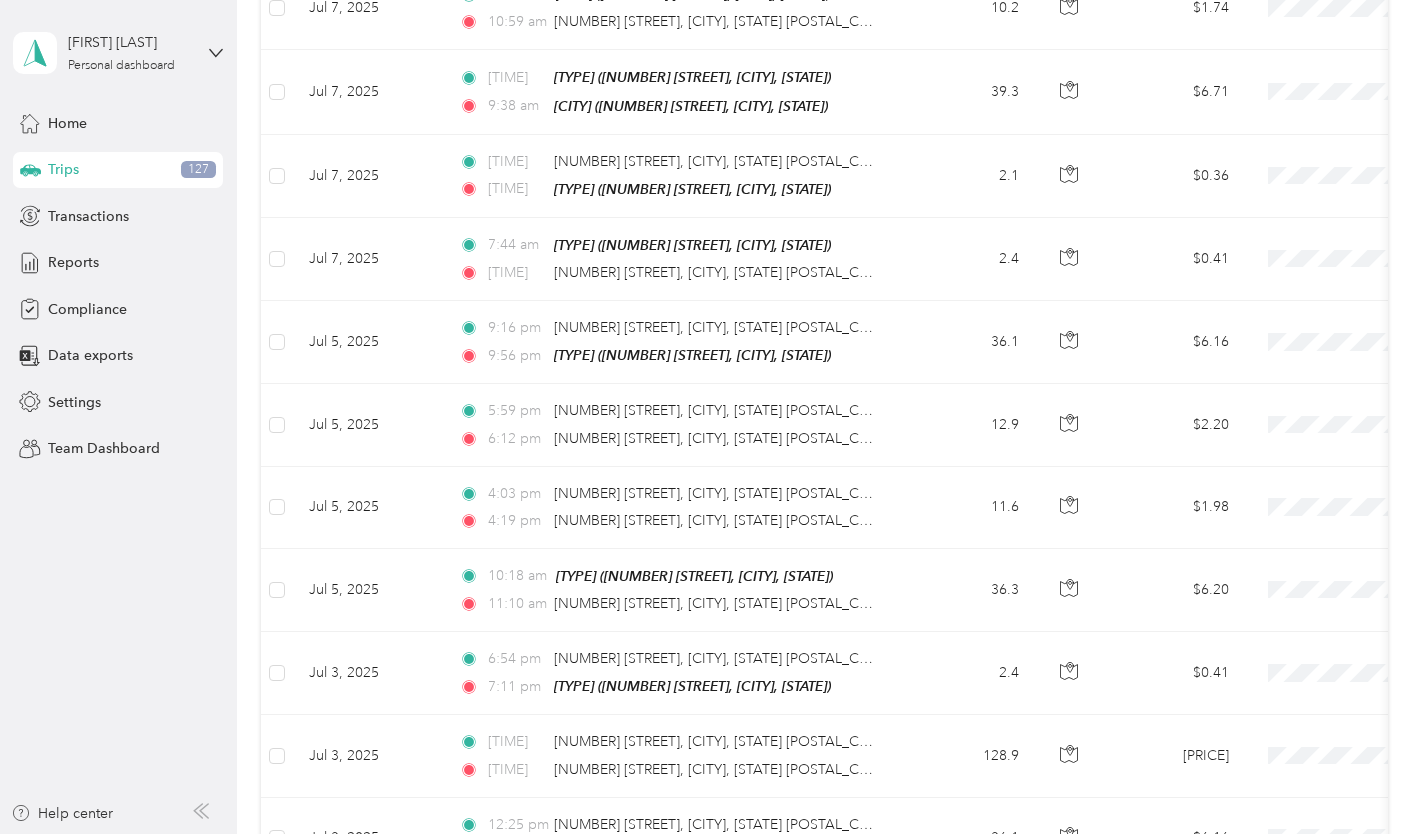 scroll, scrollTop: 8139, scrollLeft: 0, axis: vertical 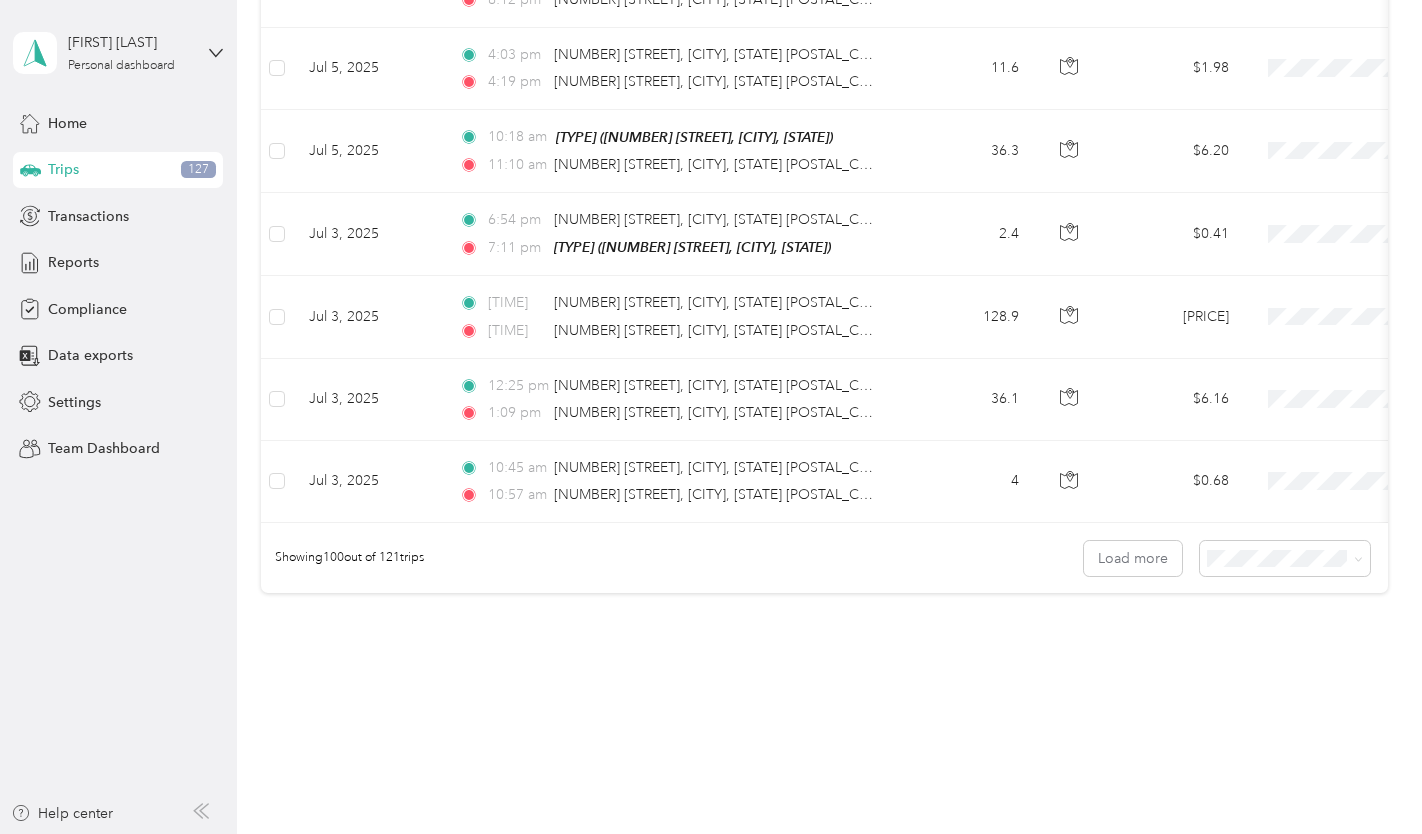 click on "0   mi Work 828.6   mi Personal 1,785.8   mi Unclassified $0 Value Unclassified Filters Date Locations Mileage (mi) Map Mileage value Purpose Track Method Report                     Jul 31, 2025 2:53 pm St. Cloud Culligan (111 East Saint Germain Street, Saint Cloud, Minnesota) 3:02 pm Home (1525 14th Ave S, Saint Cloud, Minnesota) 2.7 $0.46 GPS -- Jul 31, 2025 1:04 pm St. Cloud Culligan (111 East Saint Germain Street, Saint Cloud, Minnesota) 1:04 pm St. Cloud Culligan (111 East Saint Germain Street, Saint Cloud, Minnesota) 0.2 $0.03 GPS -- Jul 31, 2025 11:51 am Home (1525 14th Ave S, Saint Cloud, Minnesota) 12:18 pm St. Cloud Culligan (111 East Saint Germain Street, Saint Cloud, Minnesota) 2.5 $0.43 GPS -- Jul 31, 2025 8:05 am 17 6th Ave N, St Cloud, MN 56303, USA  8:10 am Home (1525 14th Ave S, Saint Cloud, Minnesota) 2.1 $0.36 GPS -- Jul 30, 2025 11:48 am Home (1525 14th Ave S, Saint Cloud, Minnesota) 12:04 pm Home (1525 14th Ave S, Saint Cloud, Minnesota) 5.5 $0.94 GPS -- Jul 29, 2025 2:20 pm GPS" at bounding box center [824, -3694] 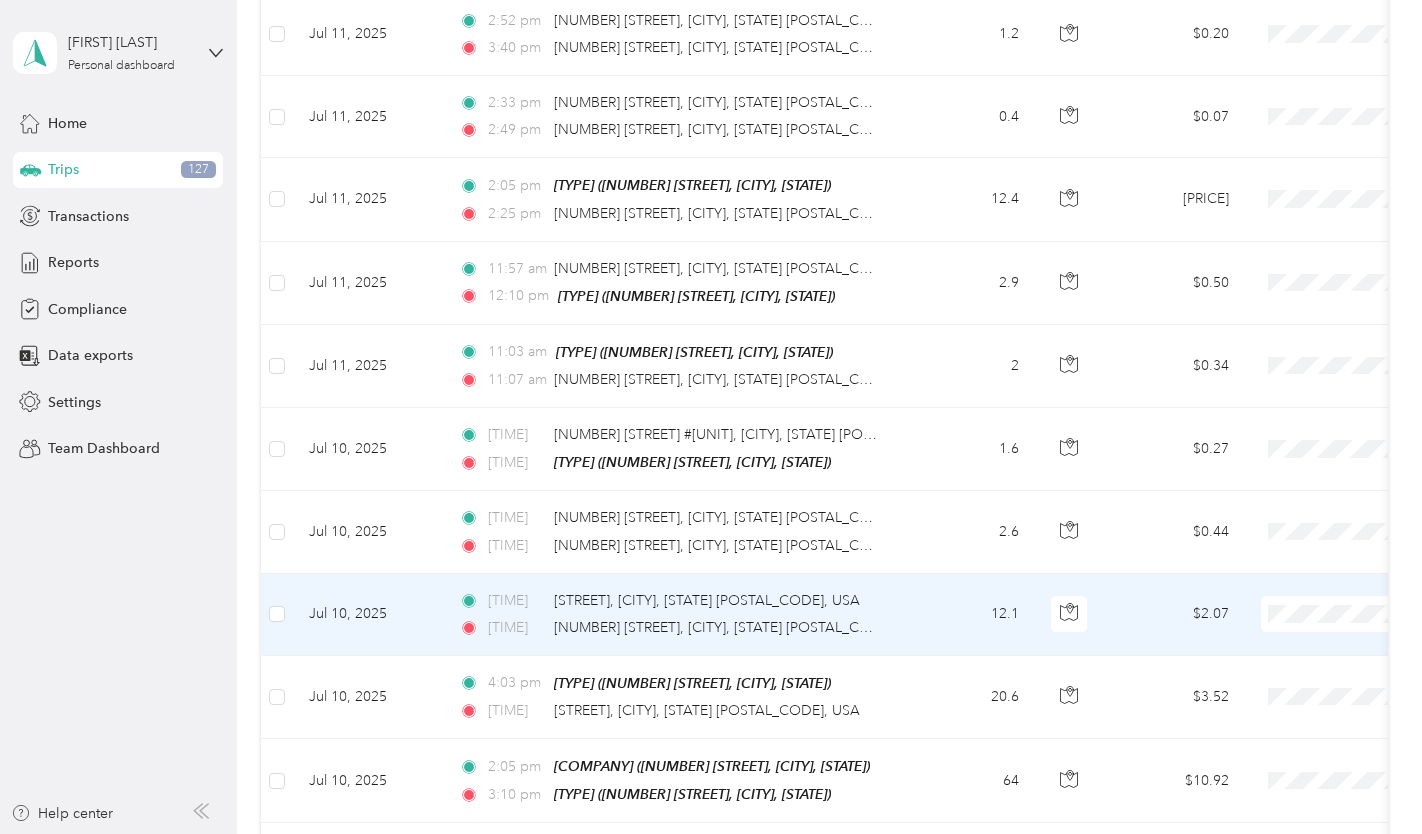 scroll, scrollTop: 4239, scrollLeft: 0, axis: vertical 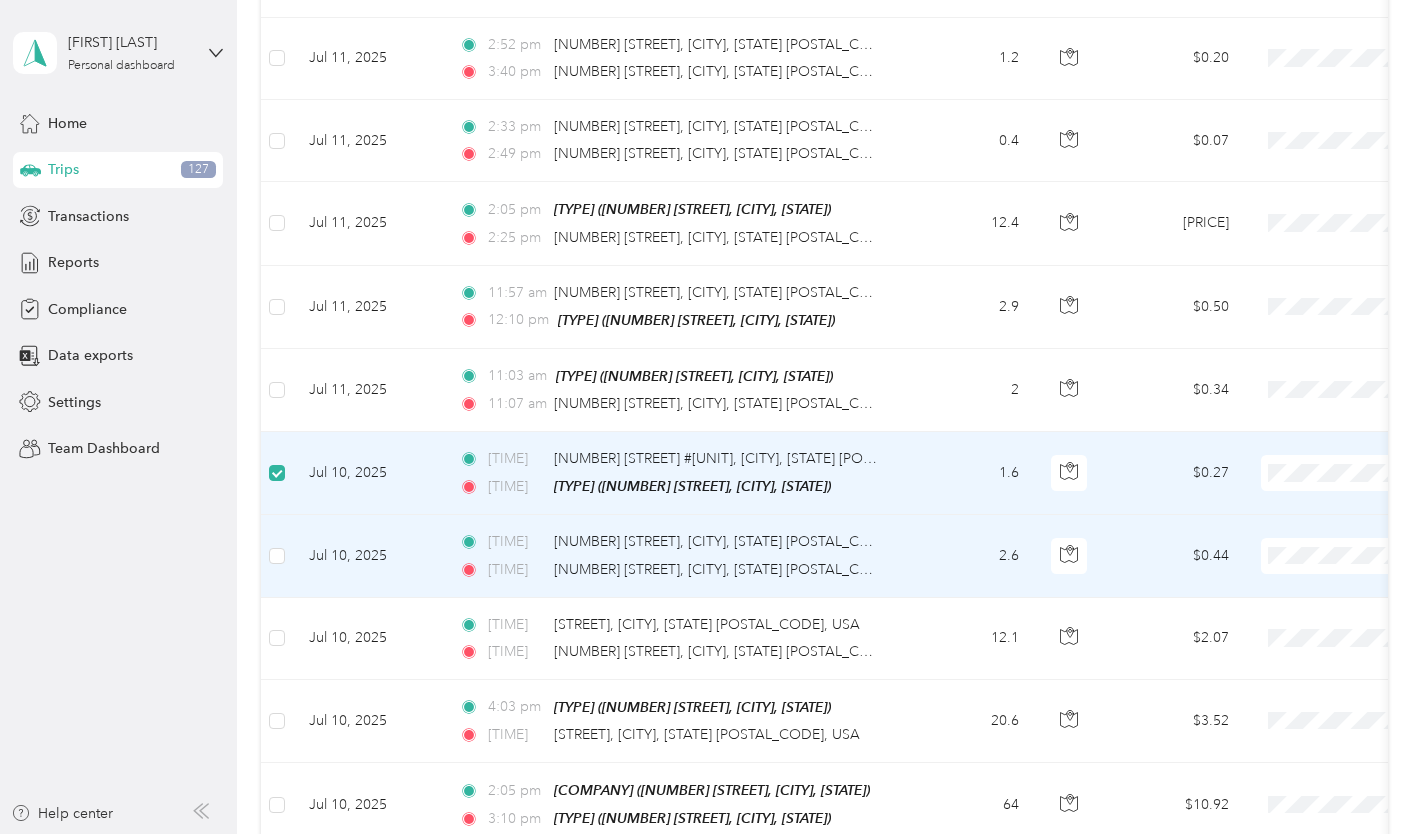 click at bounding box center (277, 556) 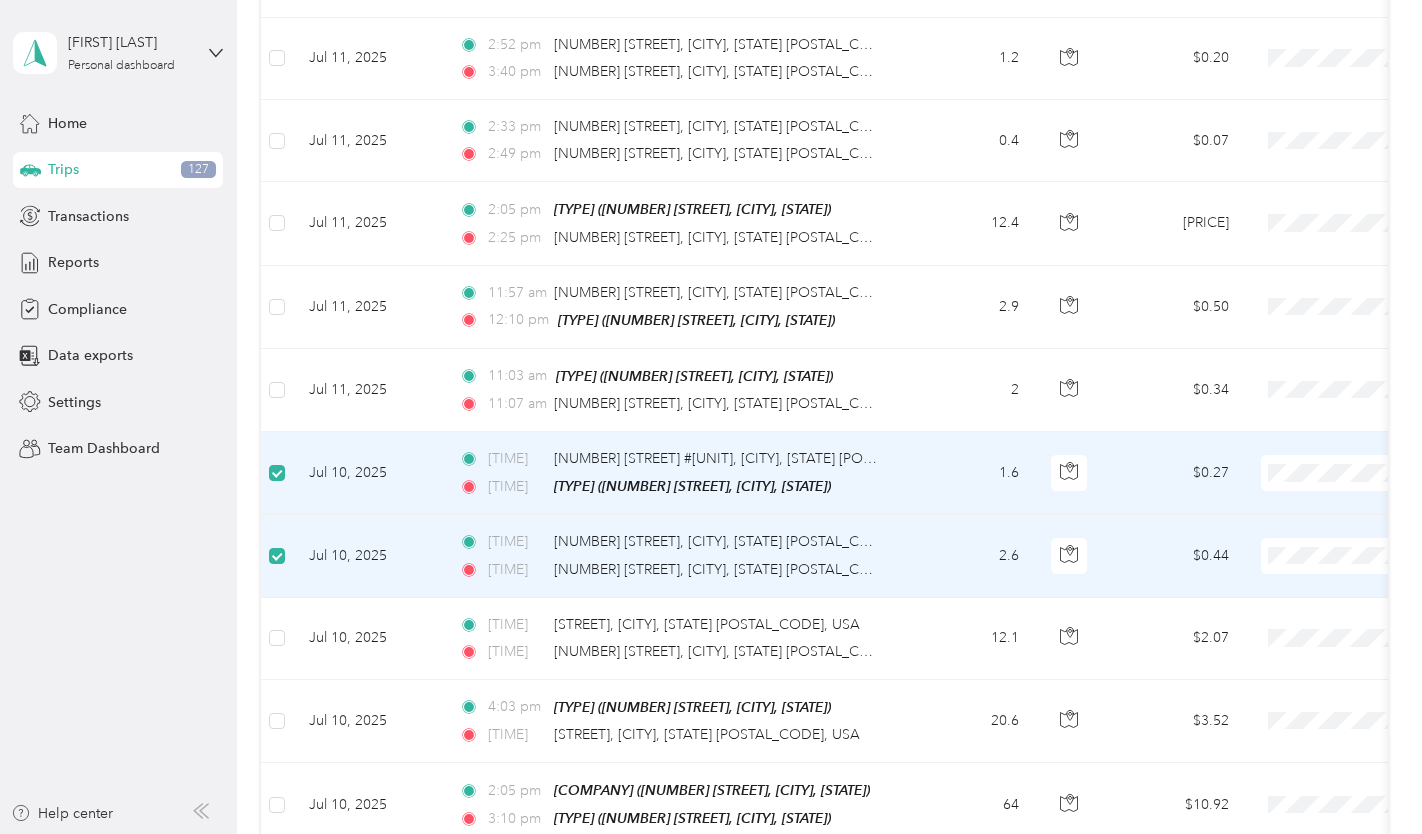 scroll, scrollTop: 4437, scrollLeft: 0, axis: vertical 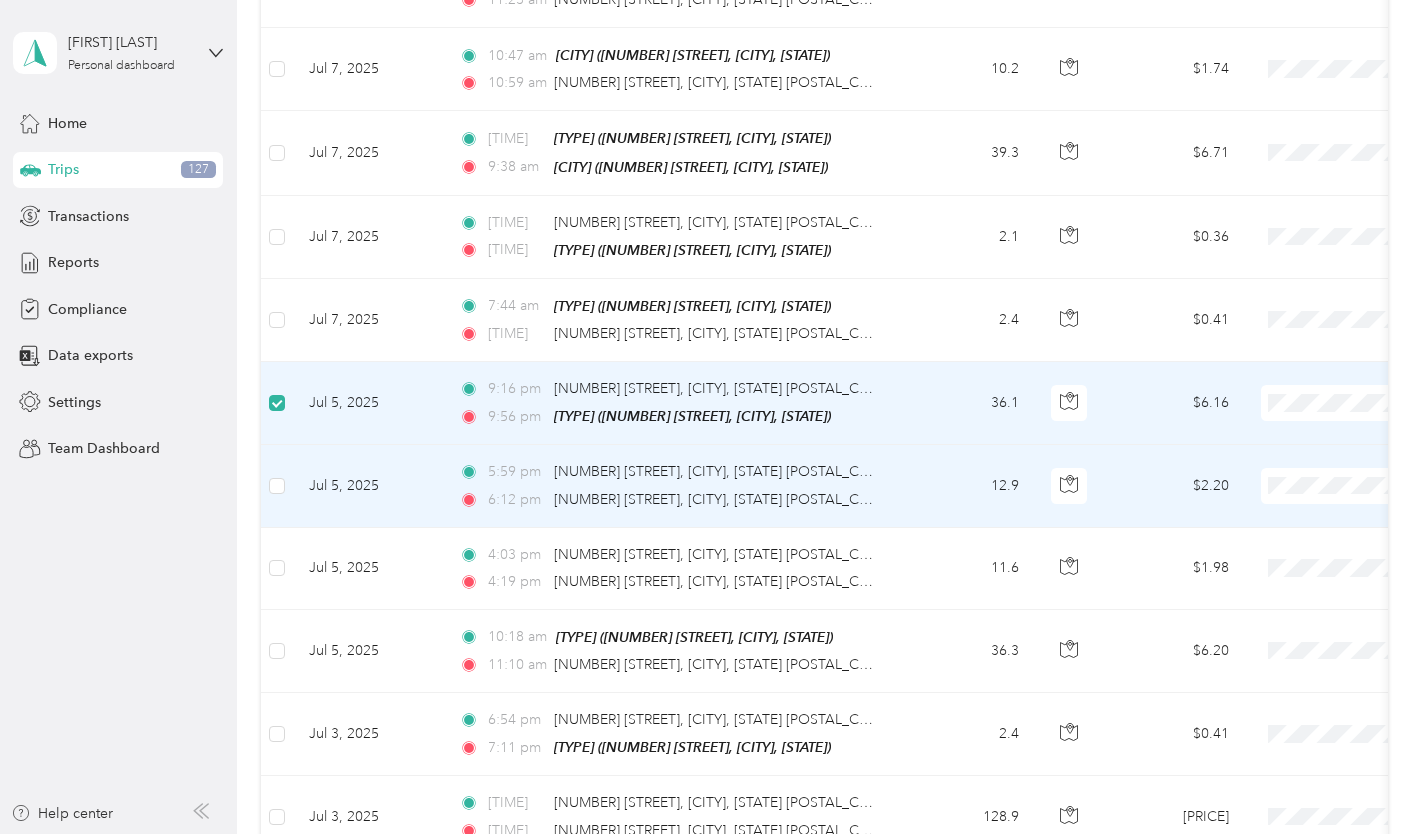 click at bounding box center (277, 486) 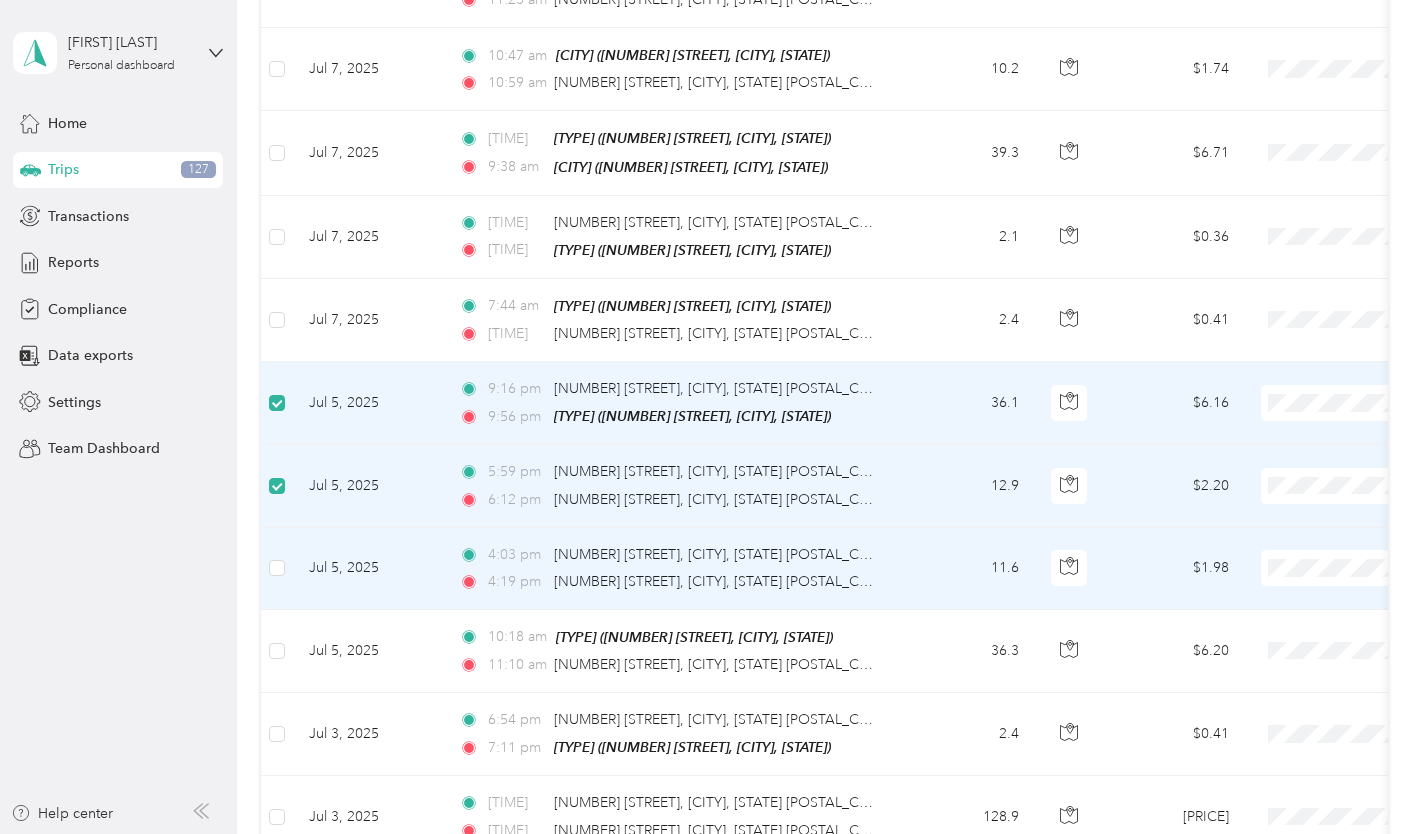 click at bounding box center (277, 568) 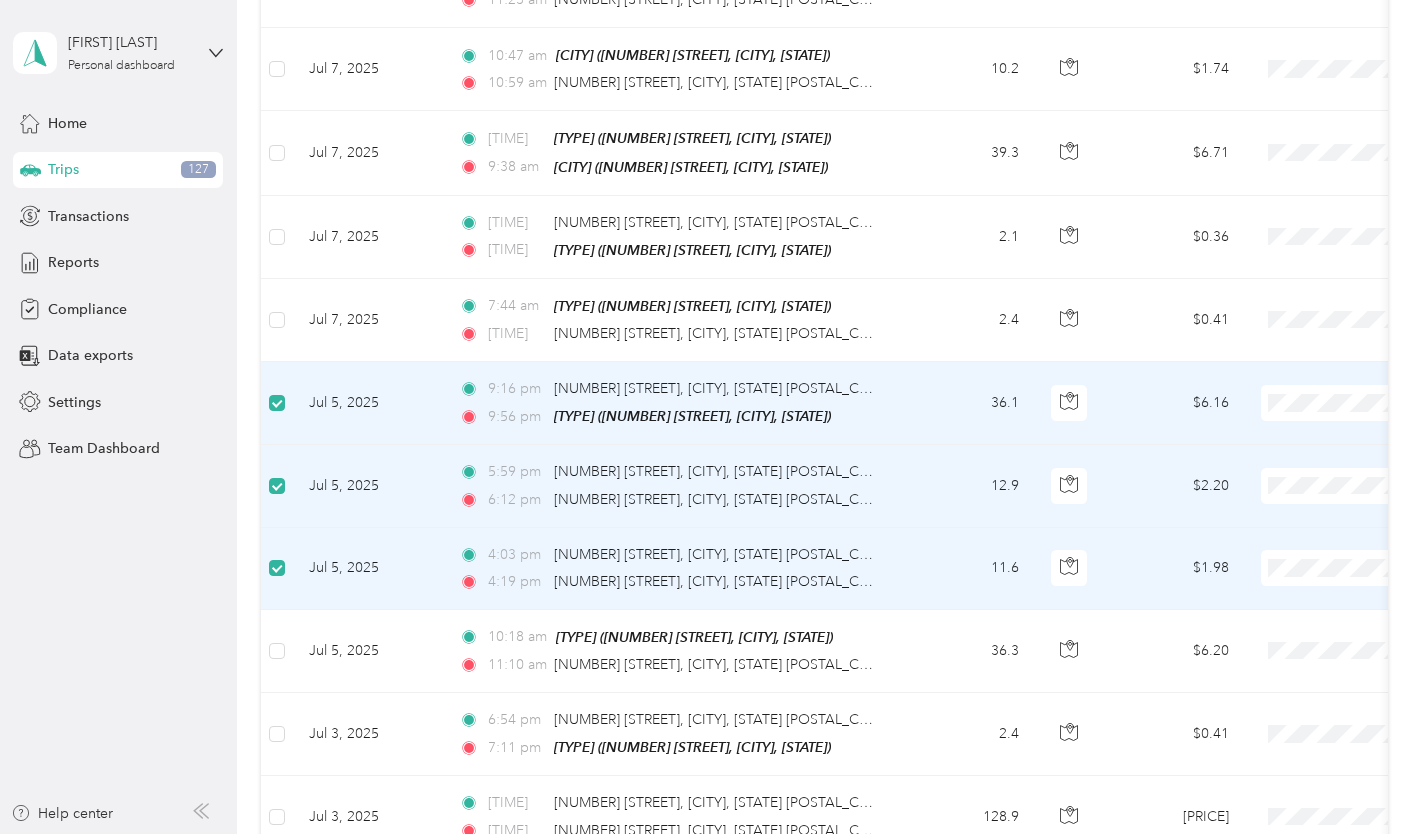 scroll, scrollTop: 7737, scrollLeft: 0, axis: vertical 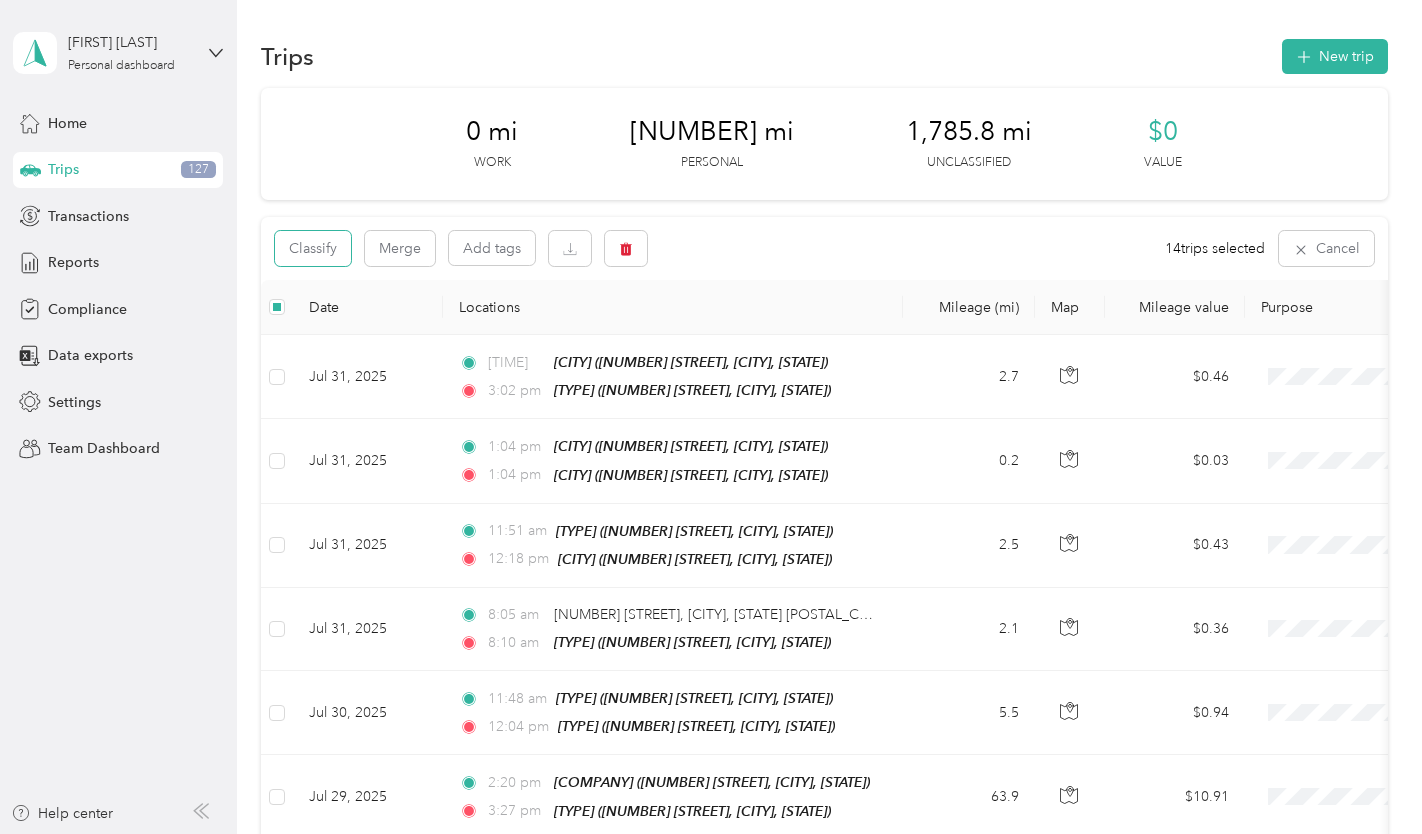 click on "Classify" at bounding box center (313, 248) 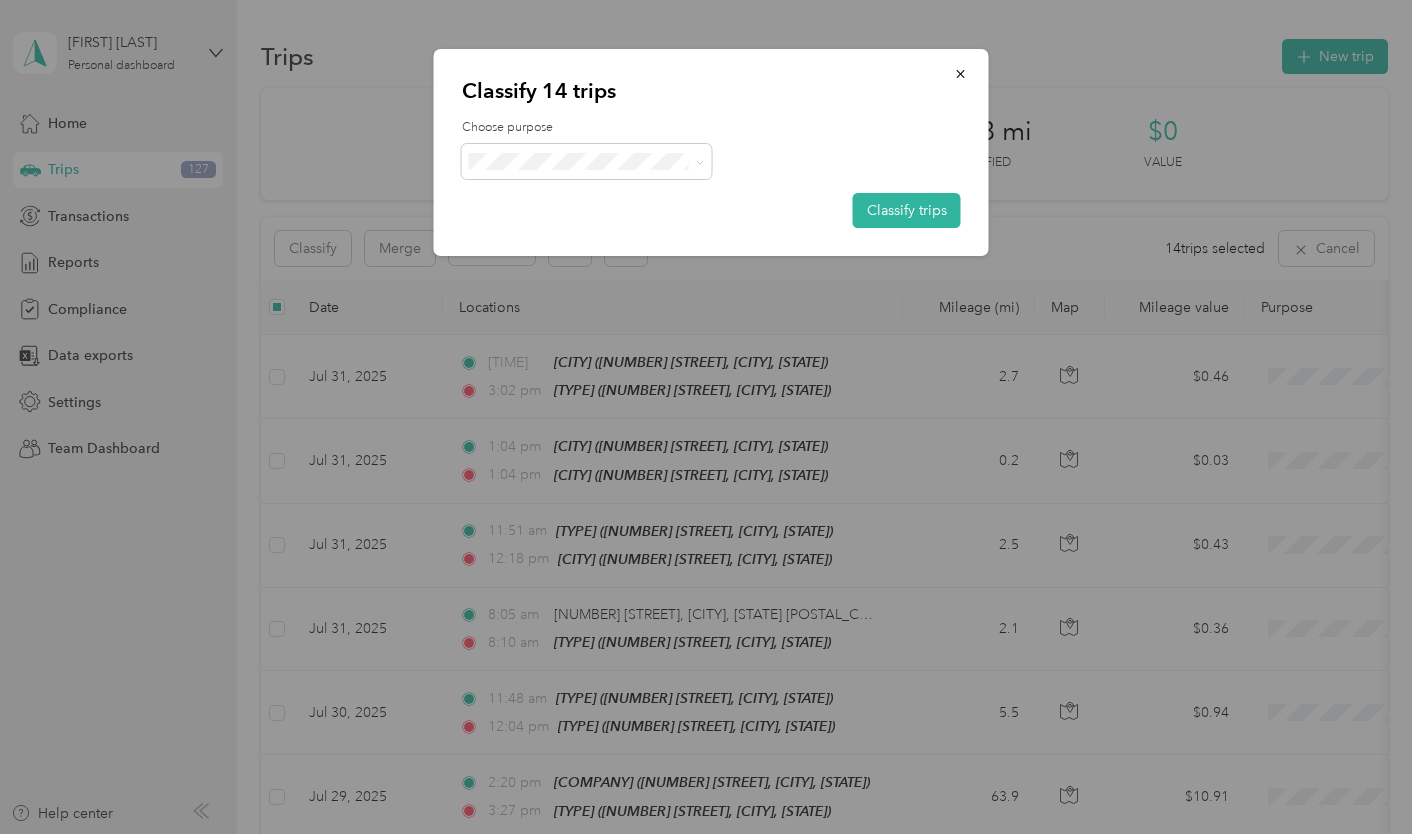 click at bounding box center [587, 161] 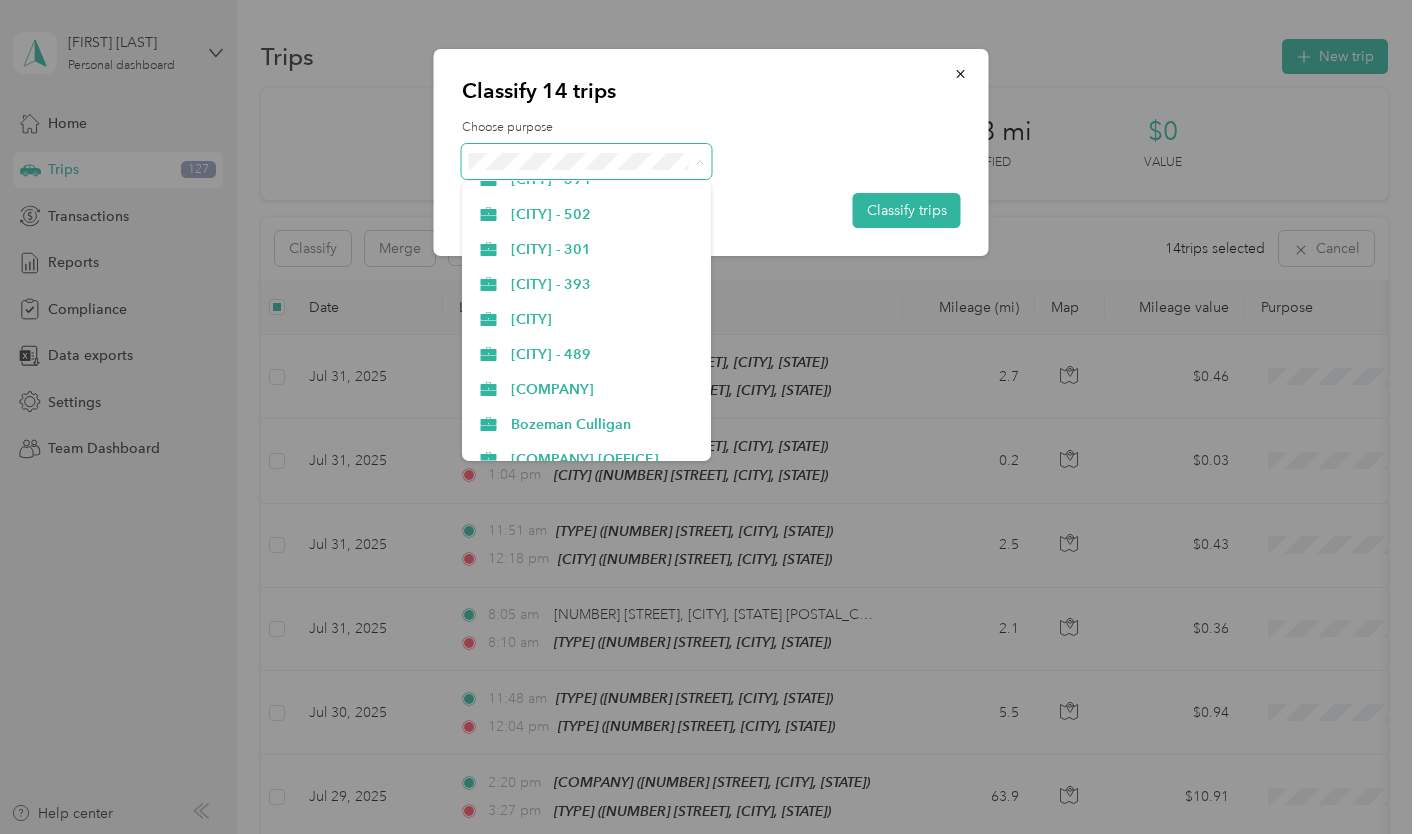 scroll, scrollTop: 1015, scrollLeft: 0, axis: vertical 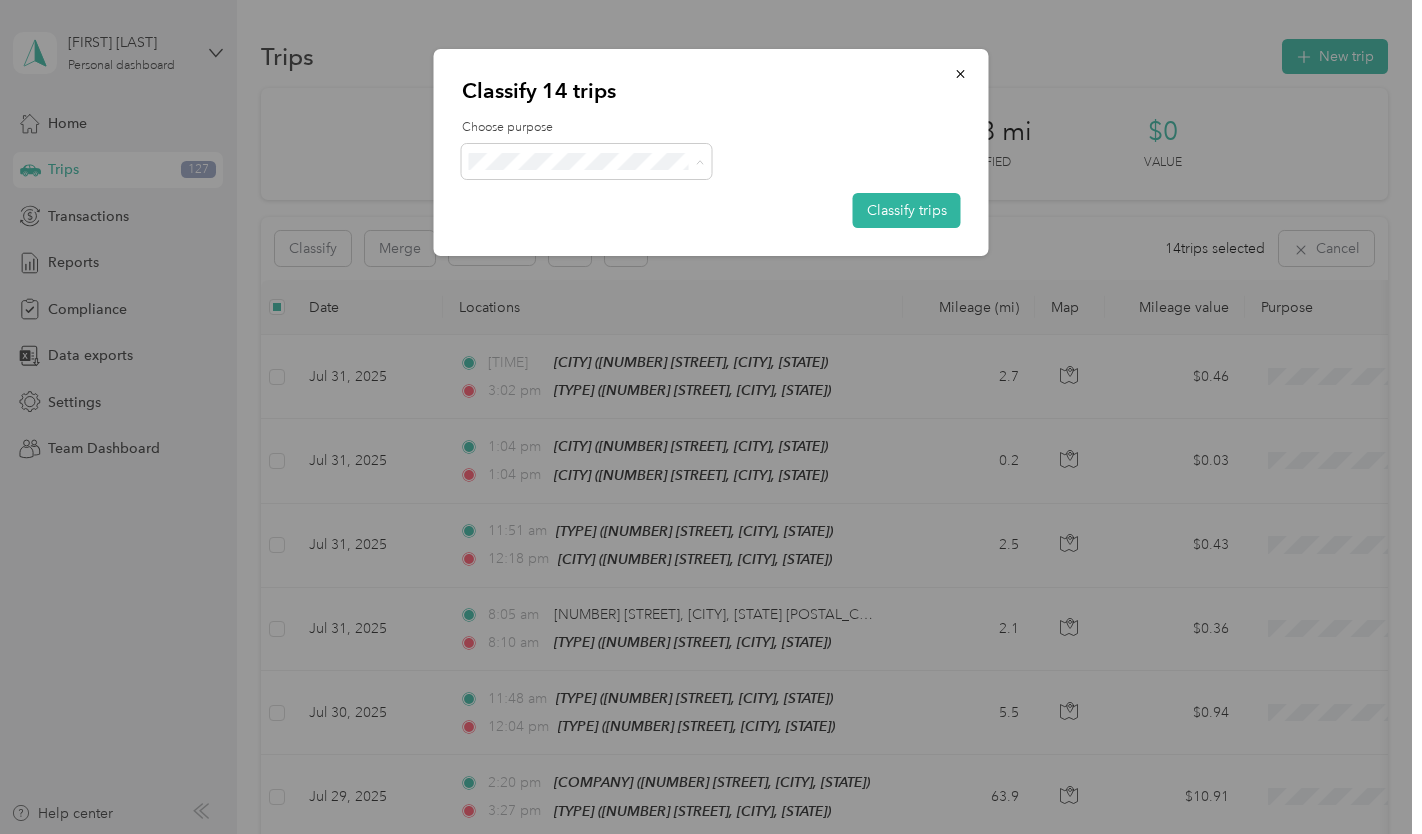 click on "Personal" at bounding box center [604, 443] 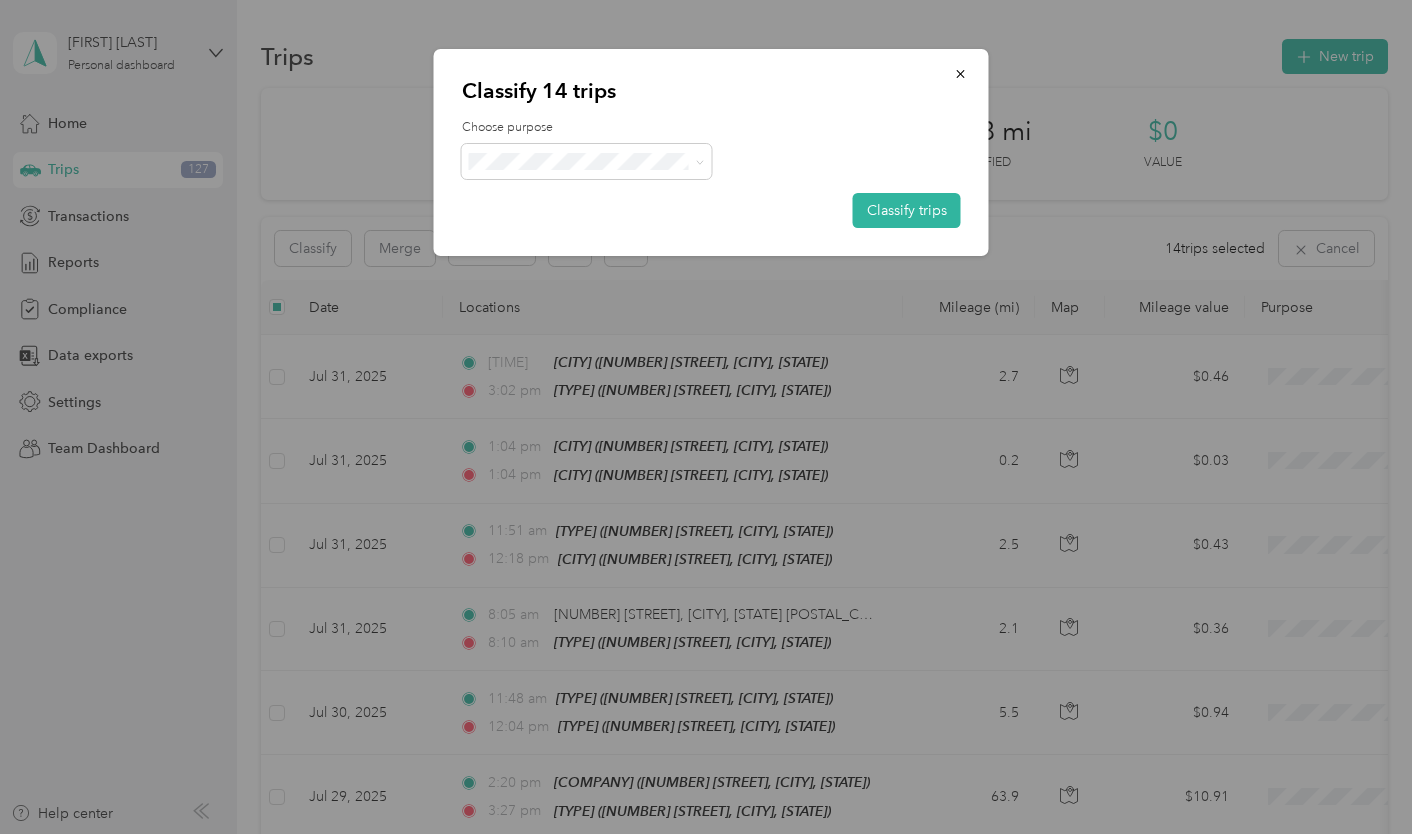 click on "Classify trips" at bounding box center (907, 210) 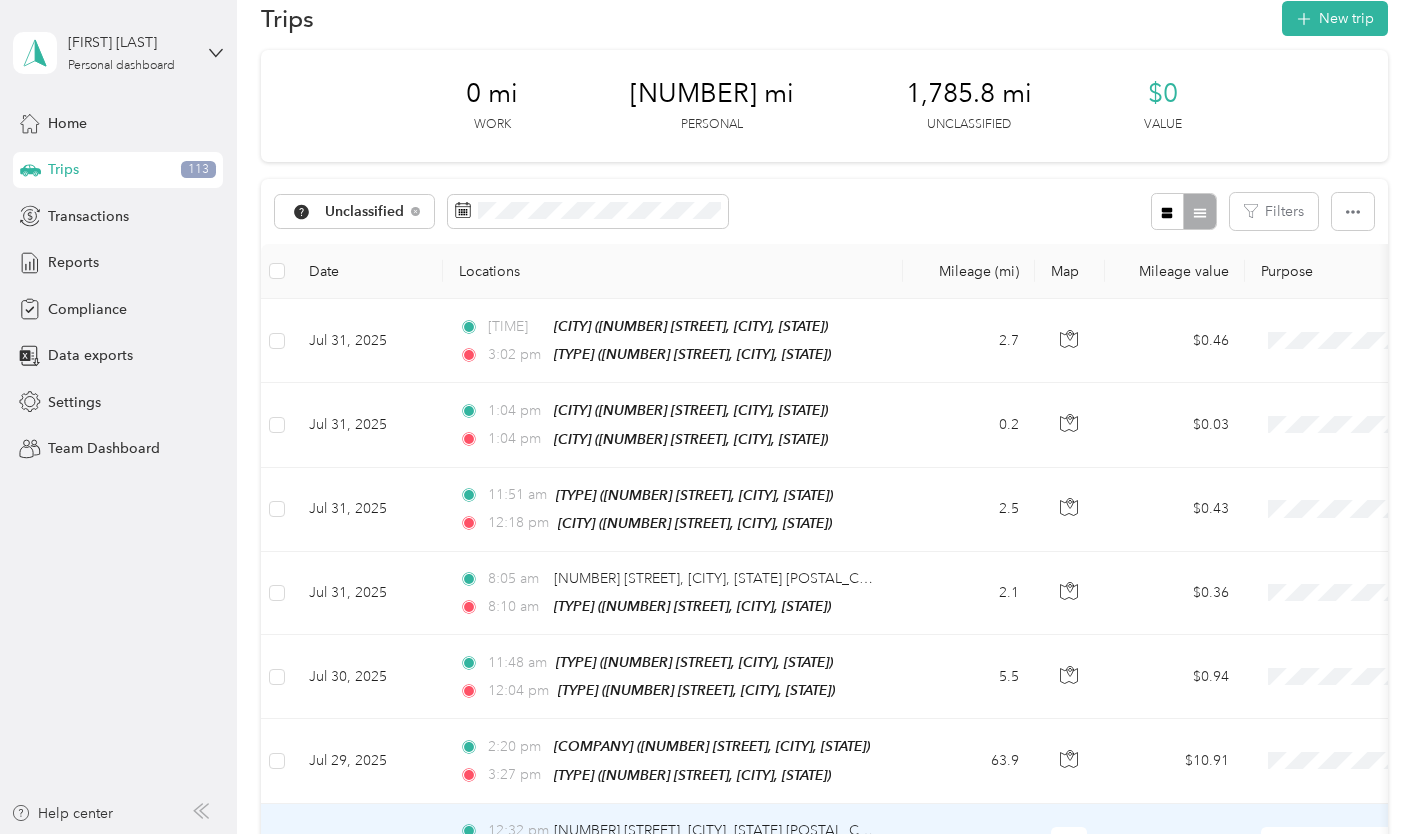 scroll, scrollTop: 0, scrollLeft: 0, axis: both 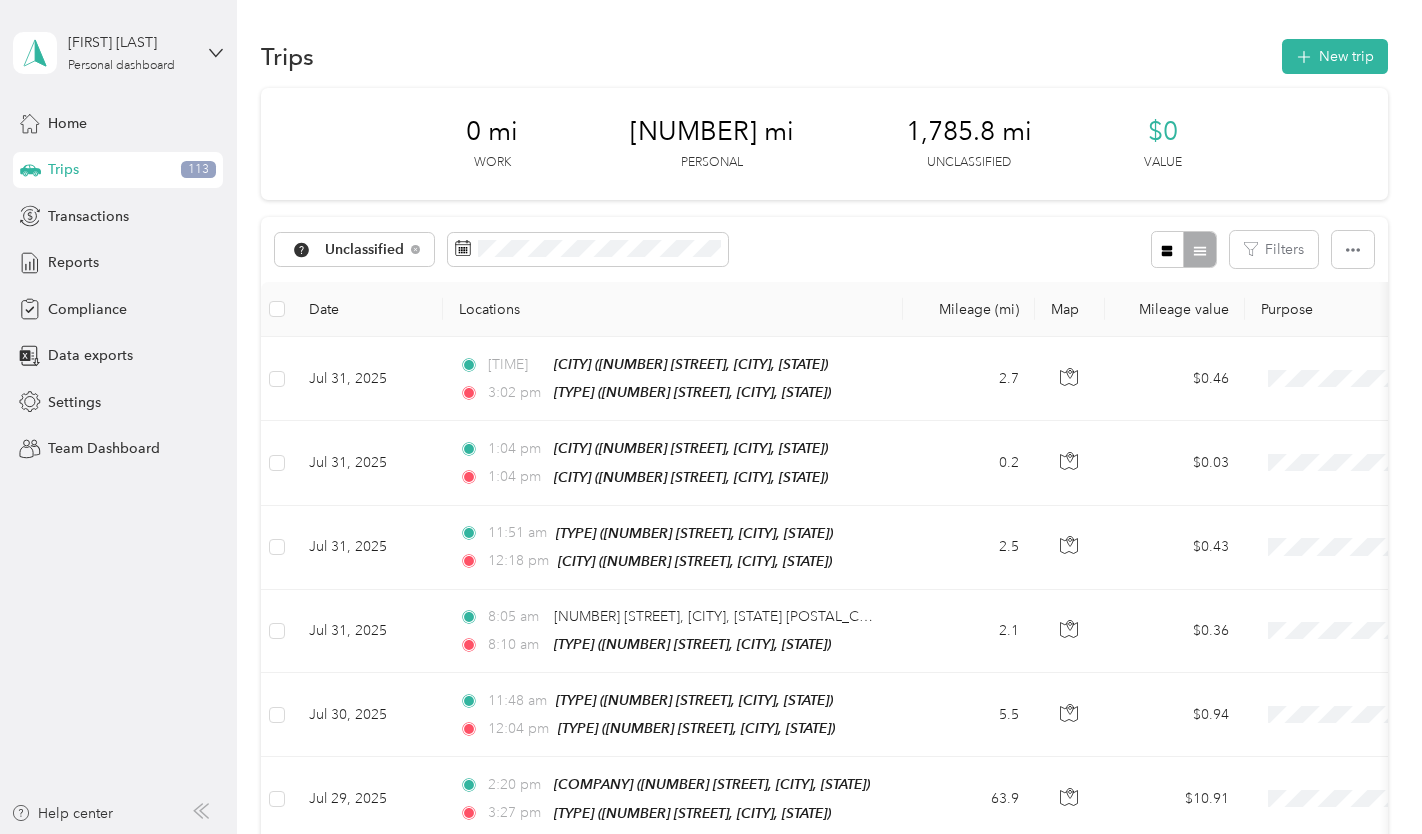 click at bounding box center (277, 309) 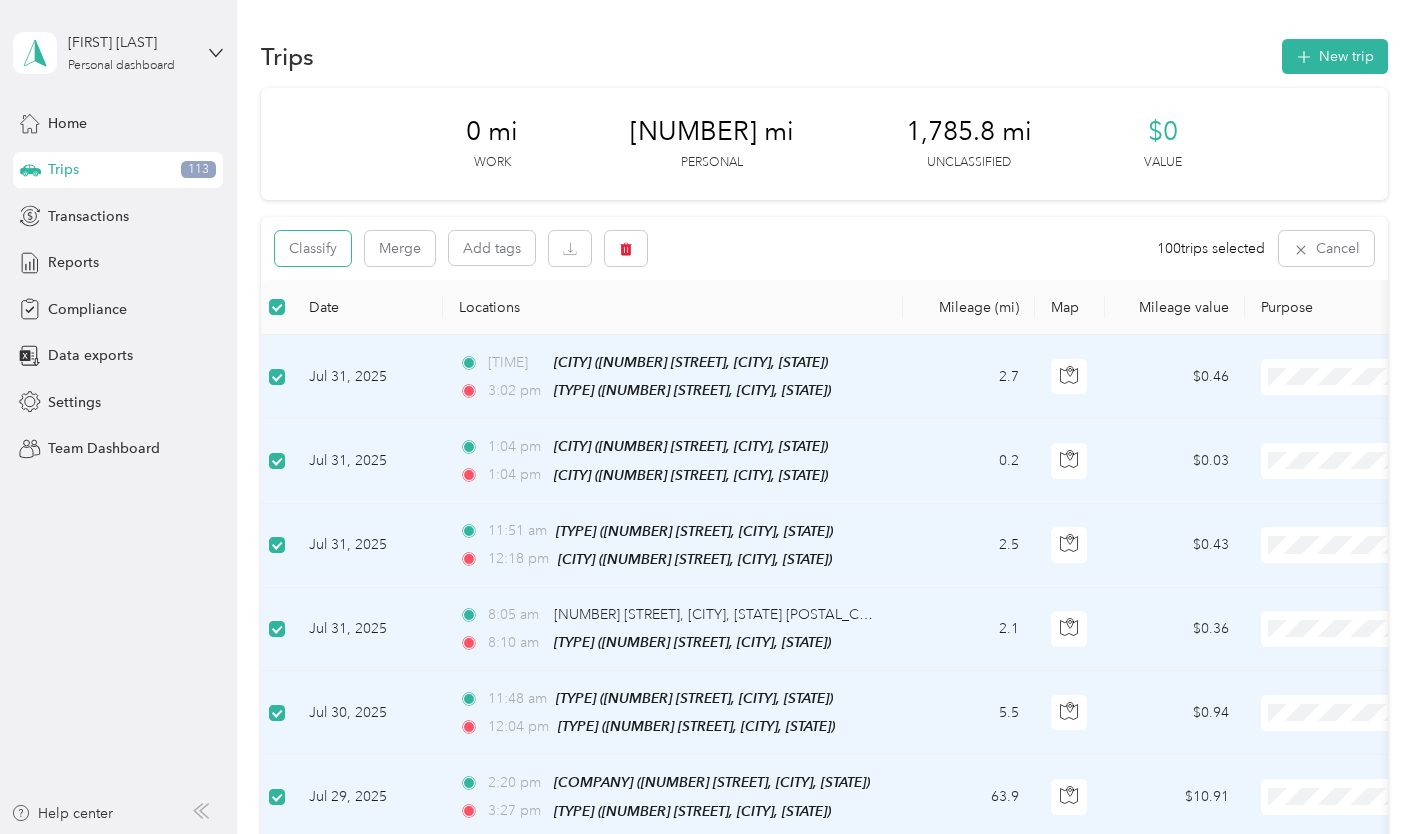 click on "Classify" at bounding box center [313, 248] 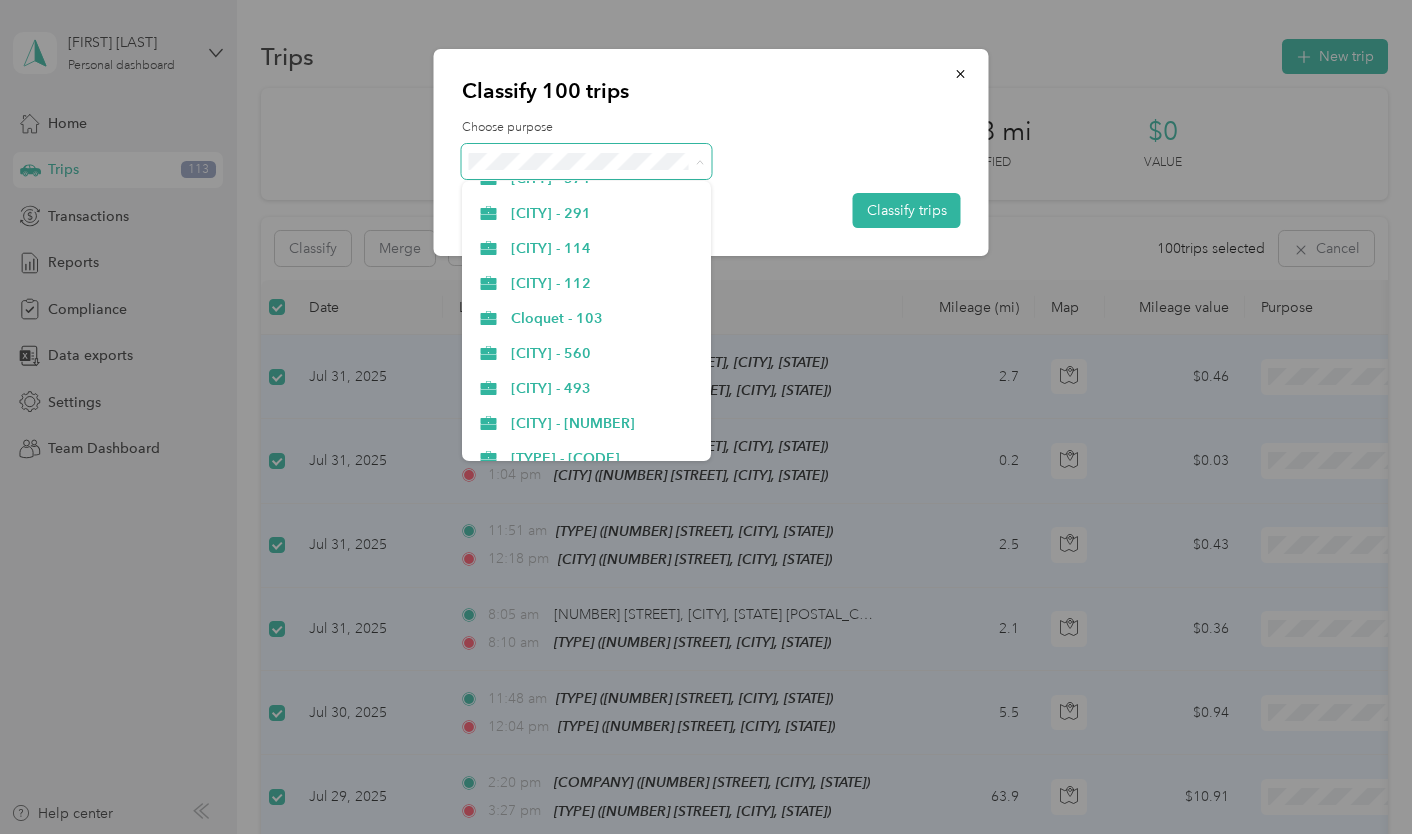 scroll, scrollTop: 400, scrollLeft: 0, axis: vertical 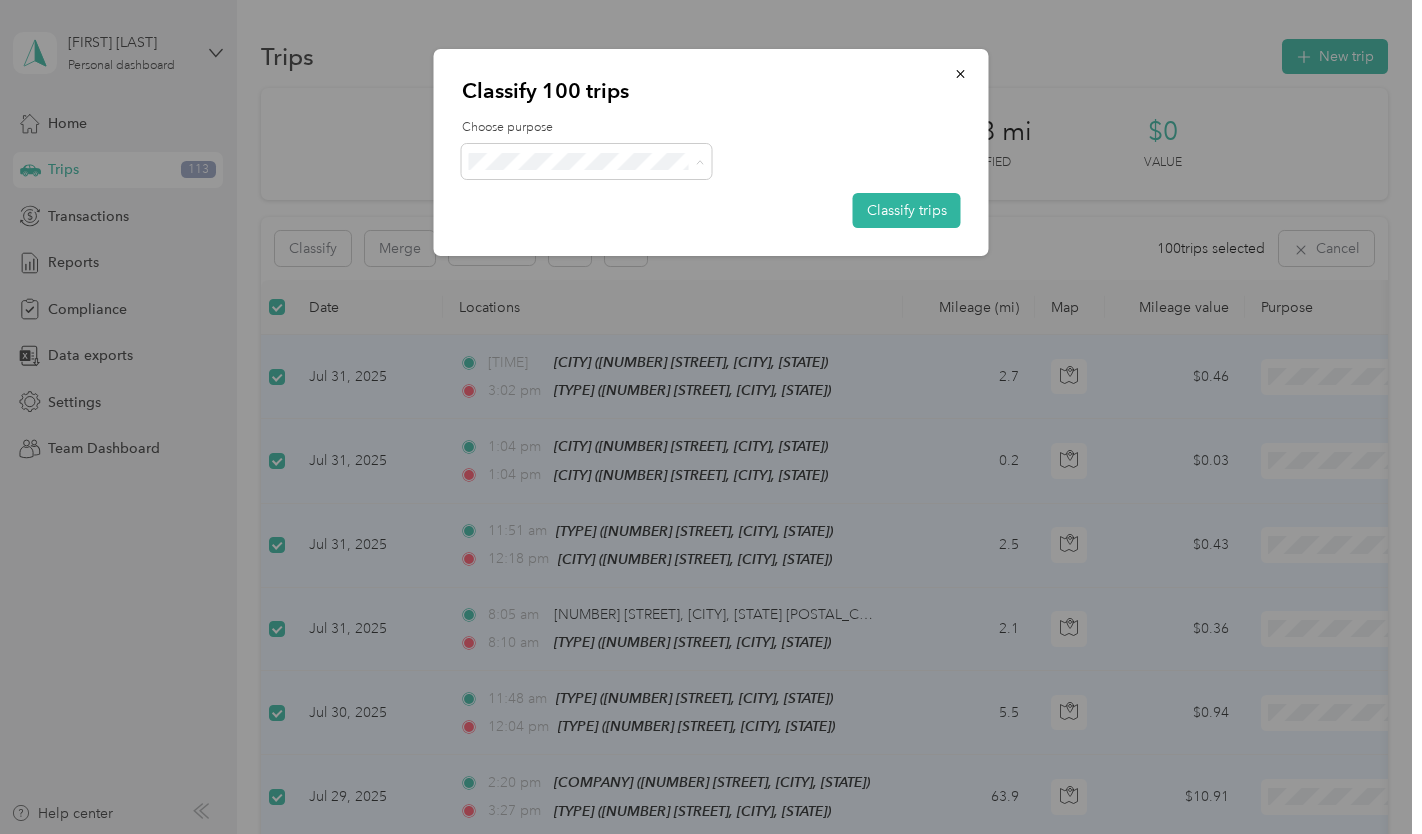 click on "[DEPARTMENT] - [NUMBER]" at bounding box center (587, 358) 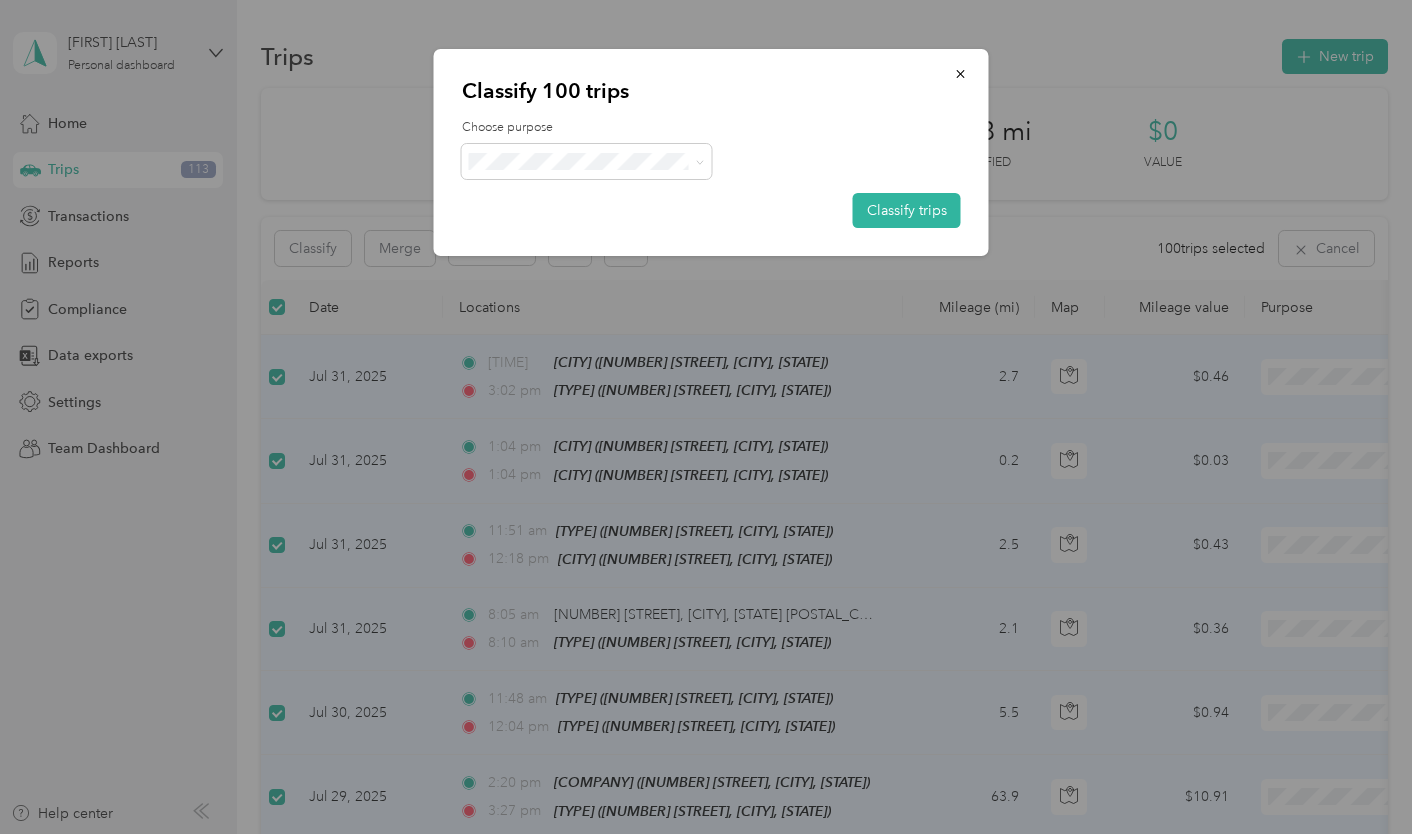 click on "Classify trips" at bounding box center (907, 210) 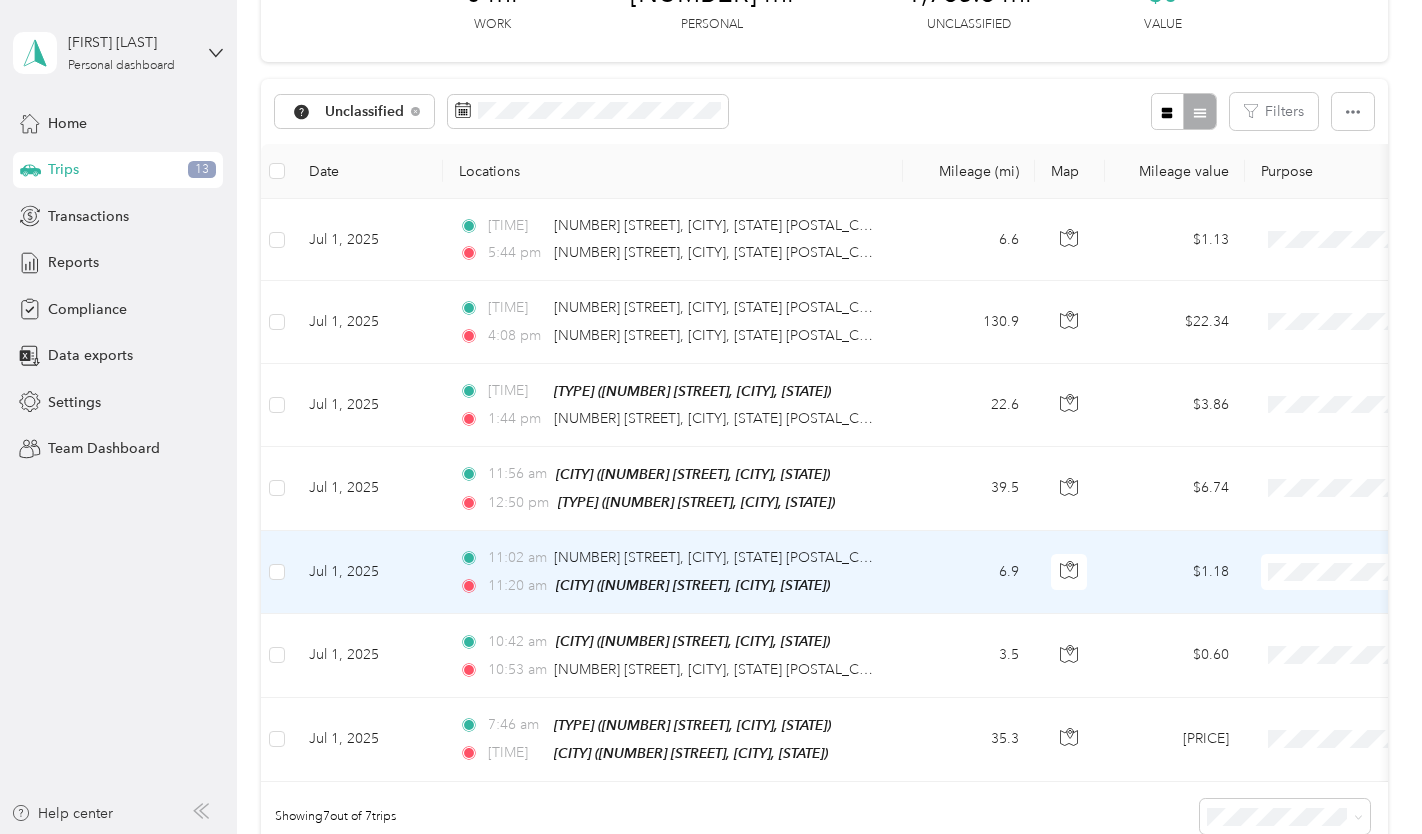 scroll, scrollTop: 100, scrollLeft: 0, axis: vertical 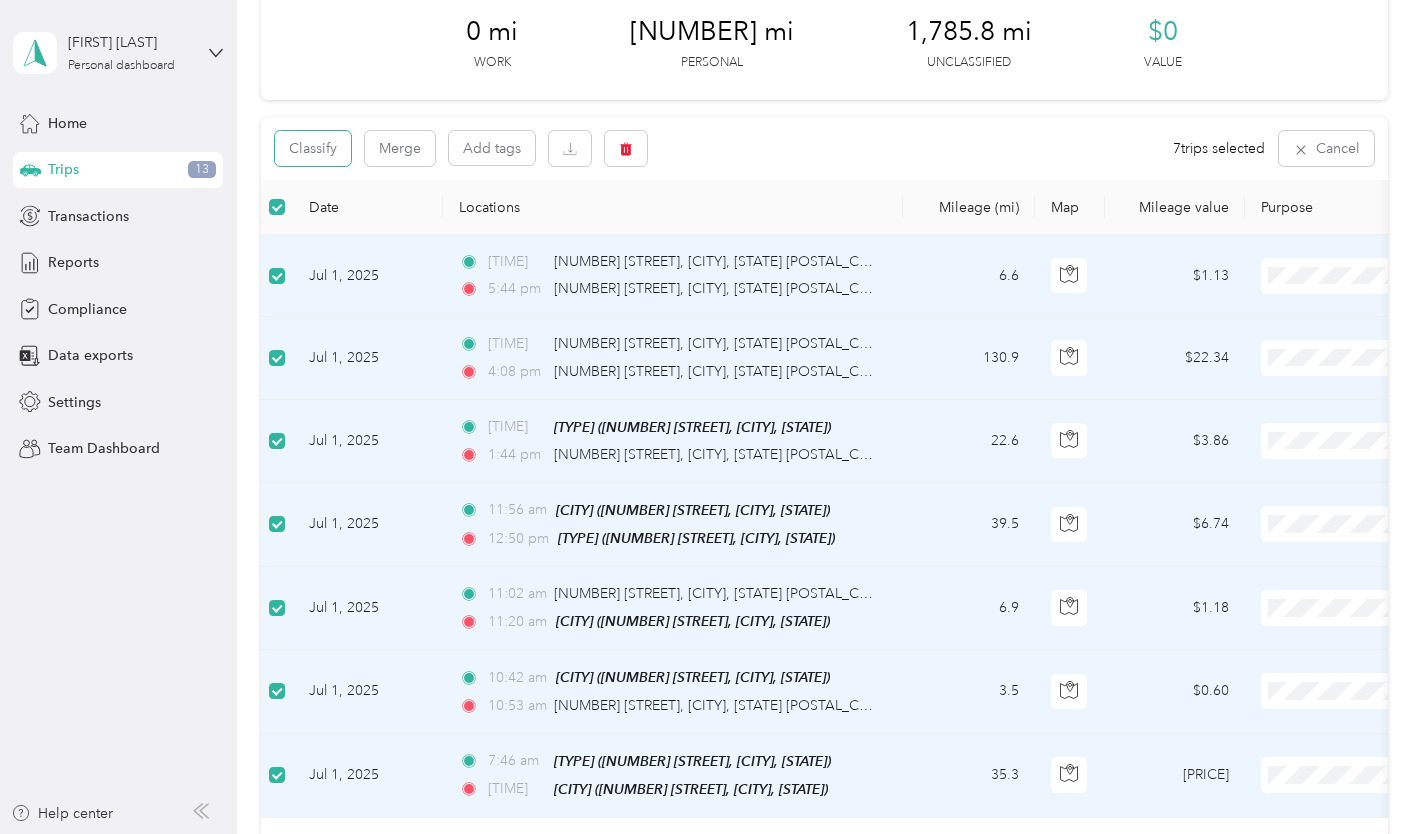 click on "Classify" at bounding box center [313, 148] 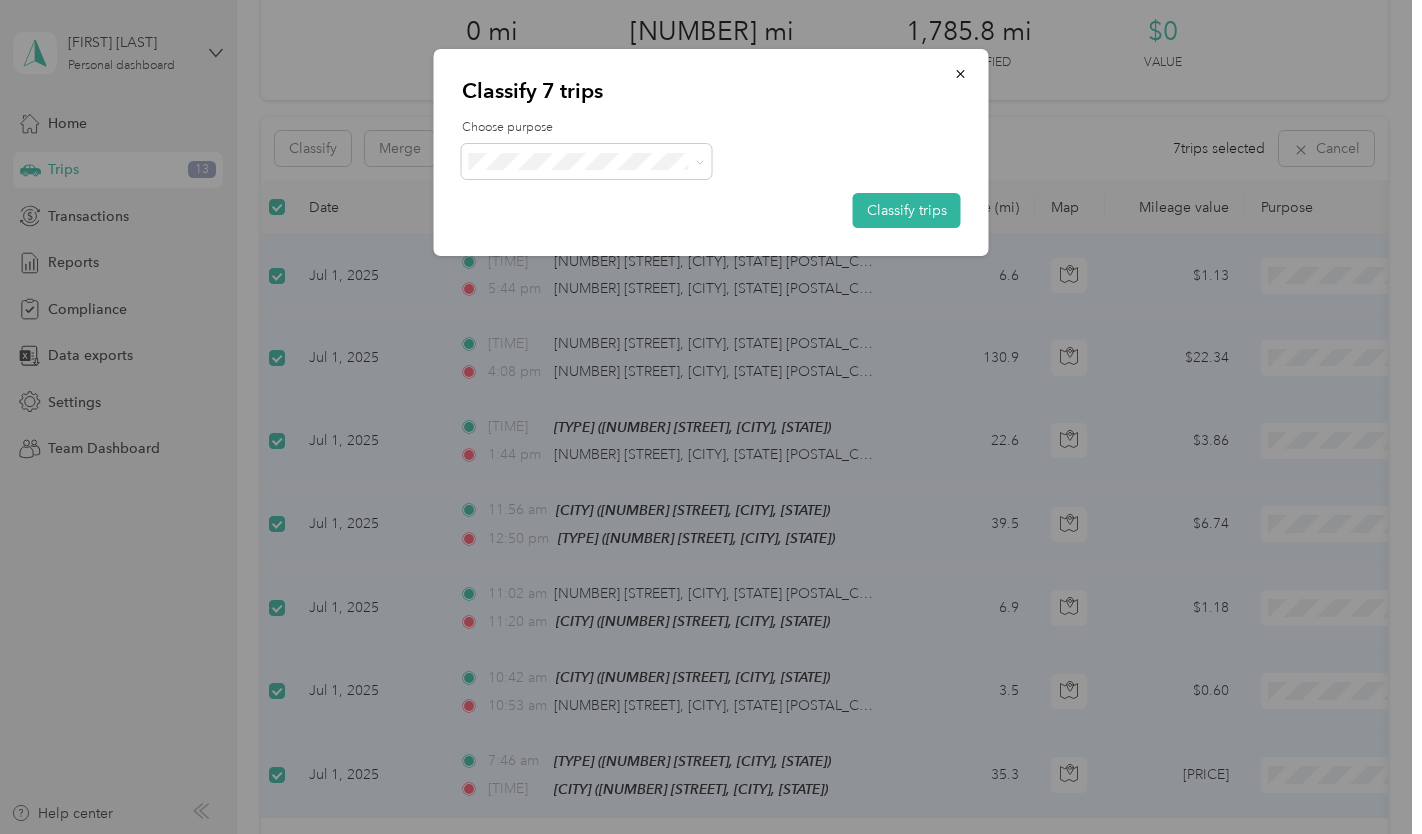 click on "Classify trips" at bounding box center [907, 210] 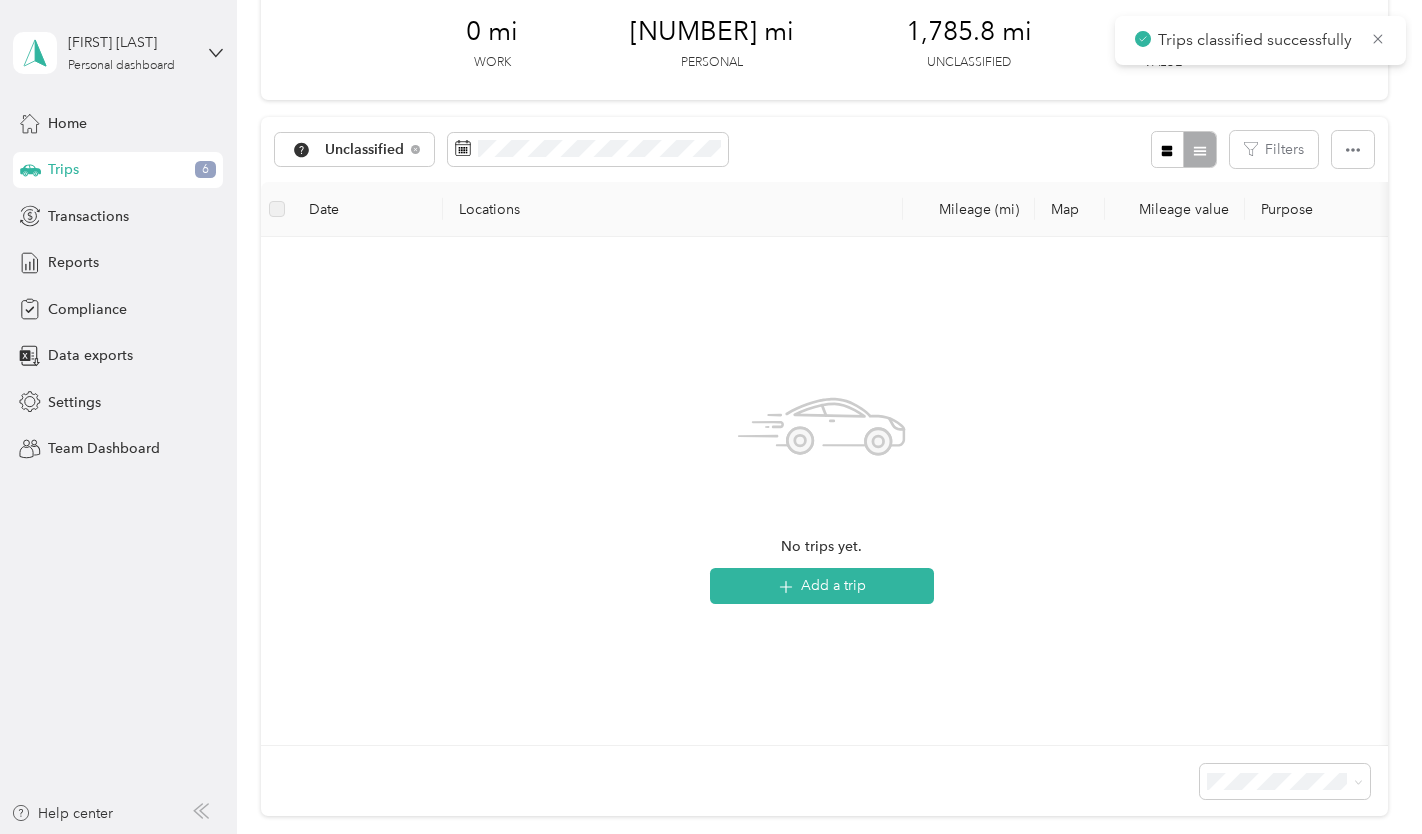 click on "Trips 6" at bounding box center (118, 170) 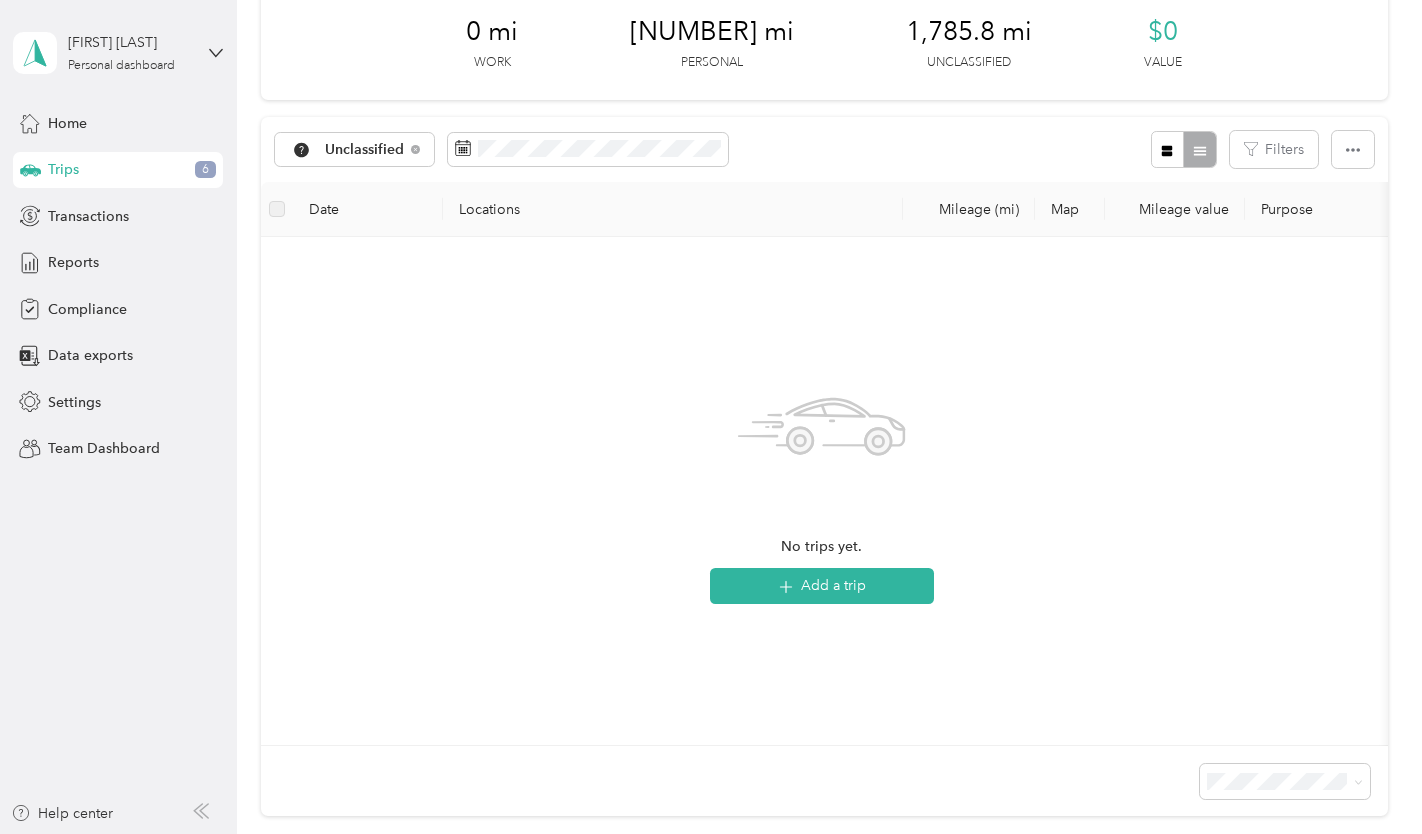 click on "Andrew J. Leintz	 Personal dashboard Home Trips 6 Transactions Reports Compliance Data exports Settings Team Dashboard   Help center" at bounding box center [118, 417] 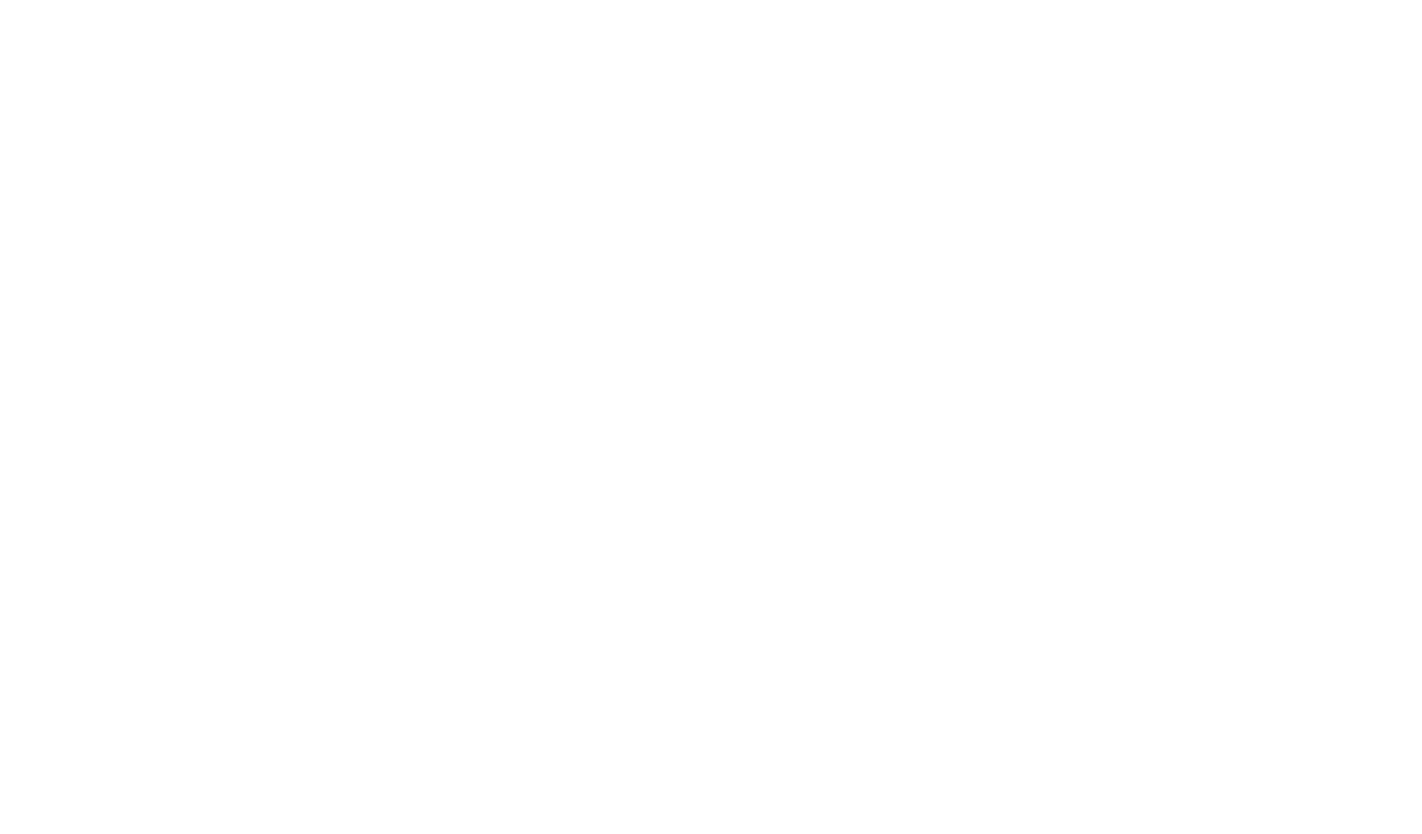 scroll, scrollTop: 0, scrollLeft: 0, axis: both 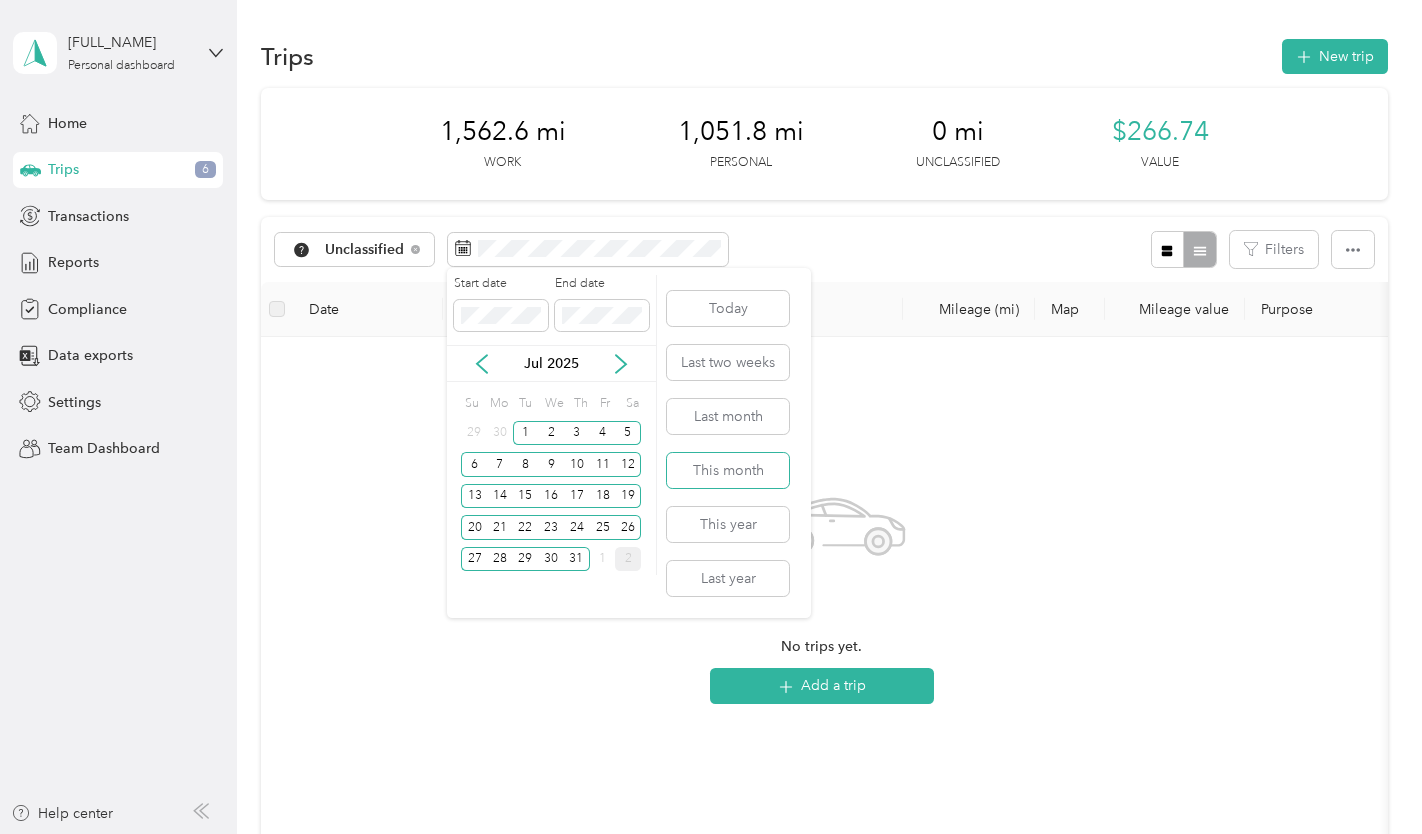 click on "This month" at bounding box center (728, 470) 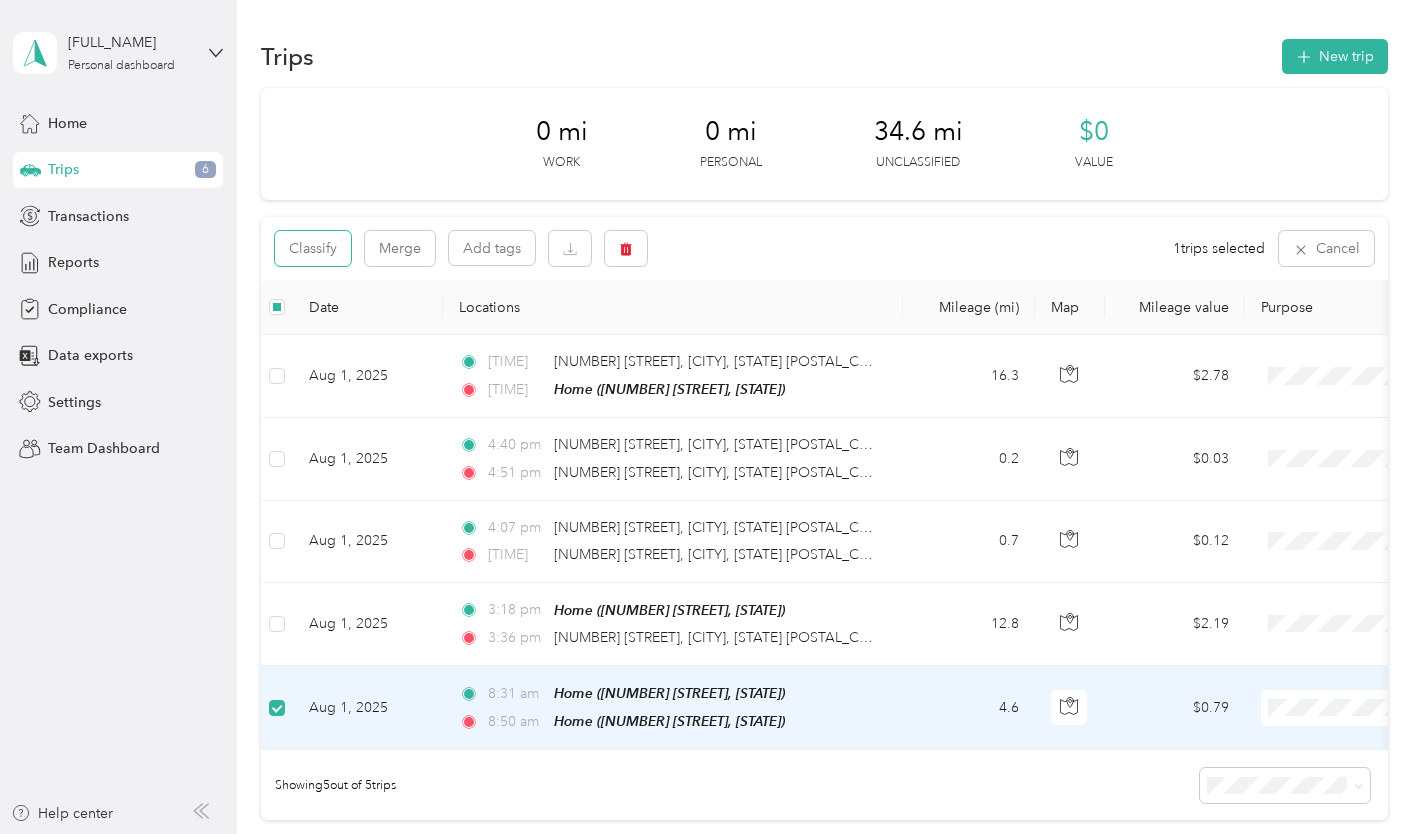 click on "Classify" at bounding box center (313, 248) 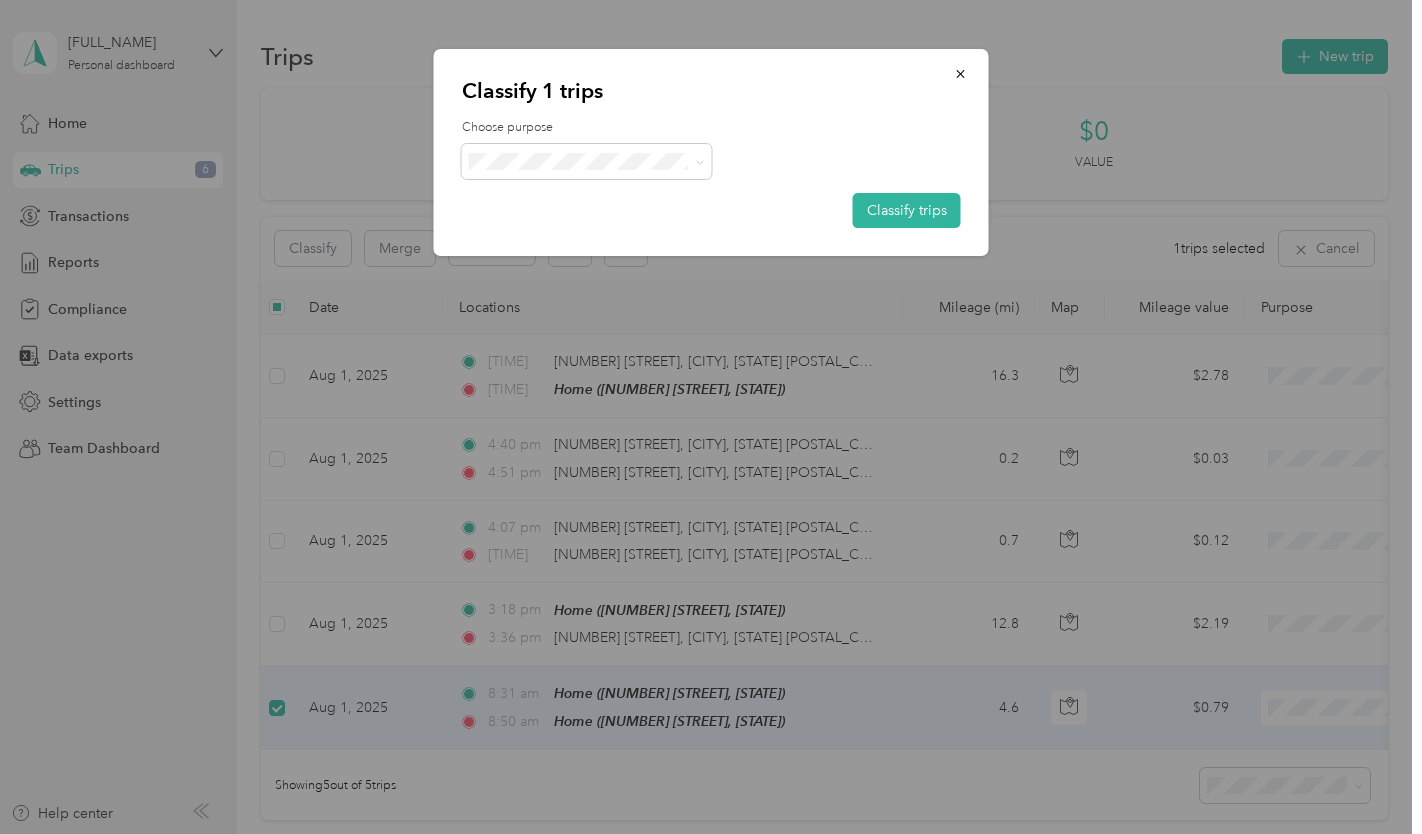 click at bounding box center (587, 161) 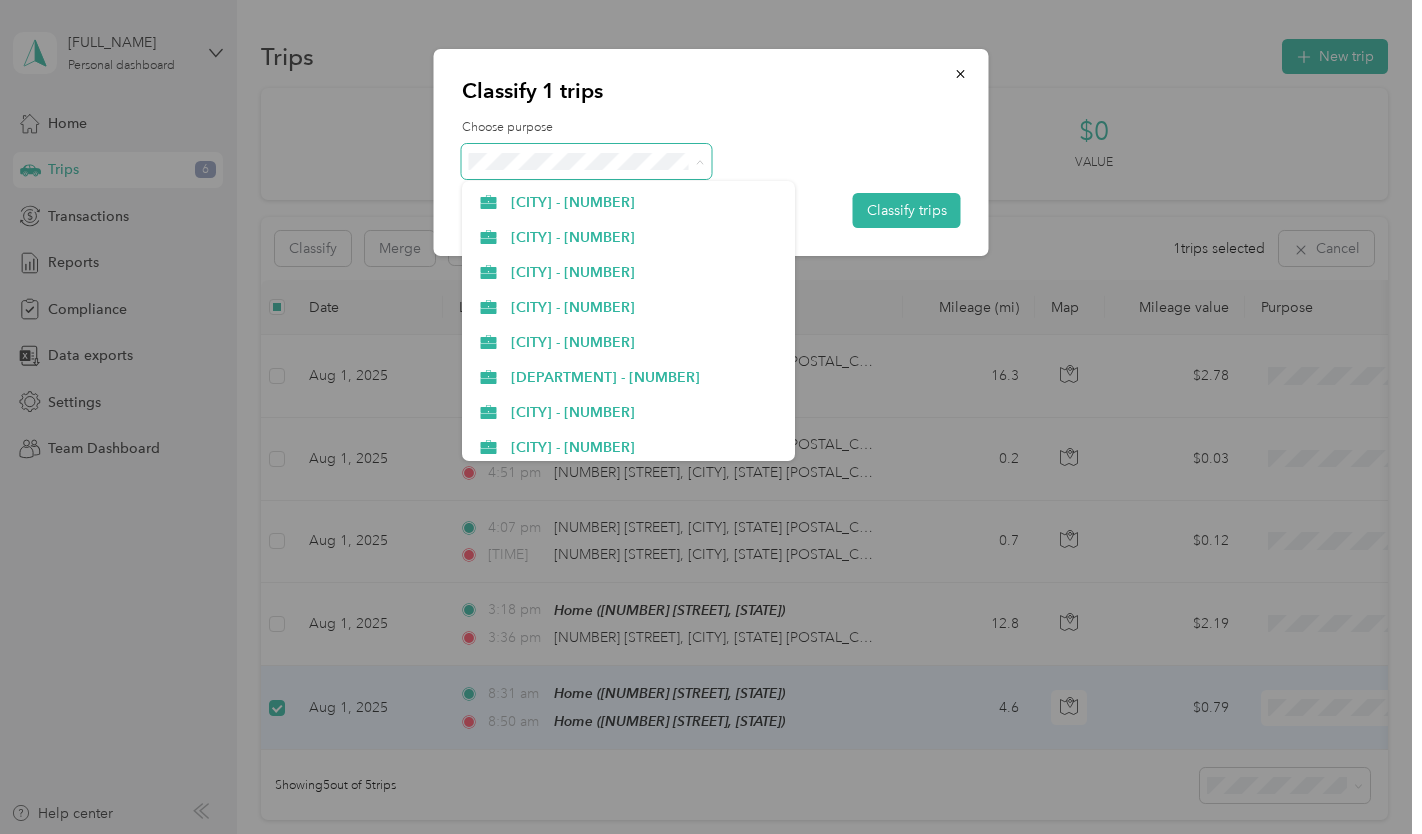 scroll, scrollTop: 415, scrollLeft: 0, axis: vertical 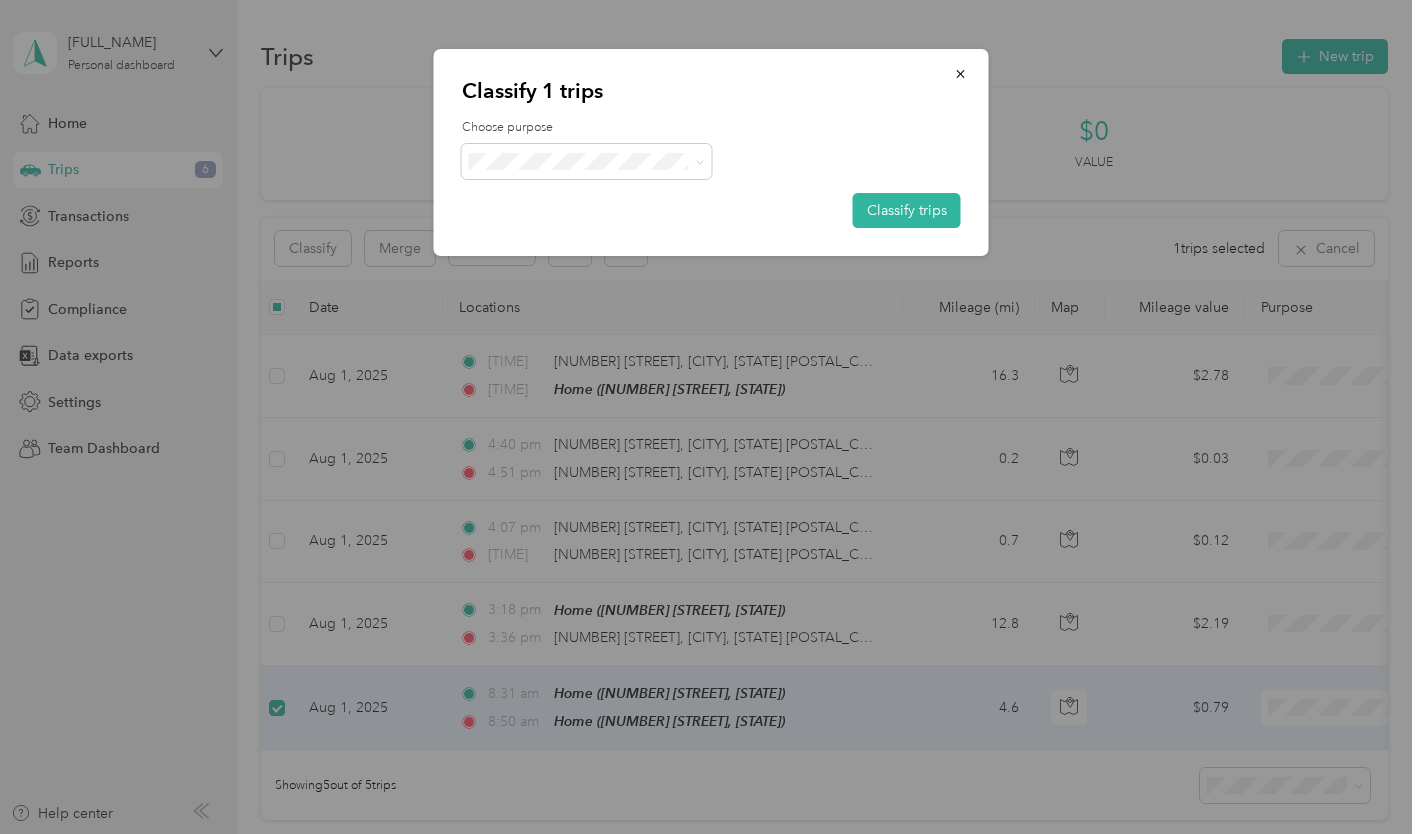 click on "[DEPARTMENT] - [NUMBER]" at bounding box center (646, 339) 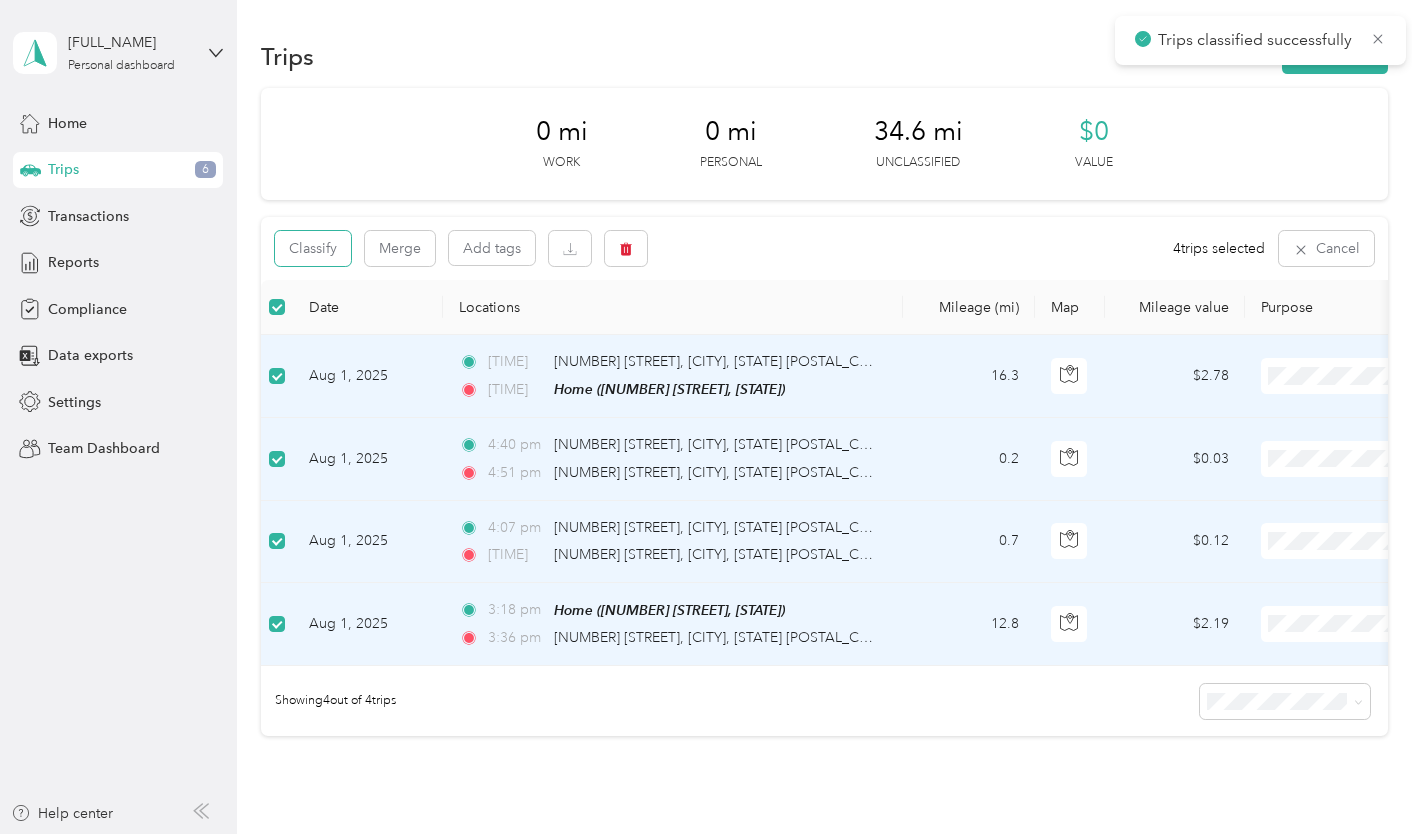 click on "Classify" at bounding box center [313, 248] 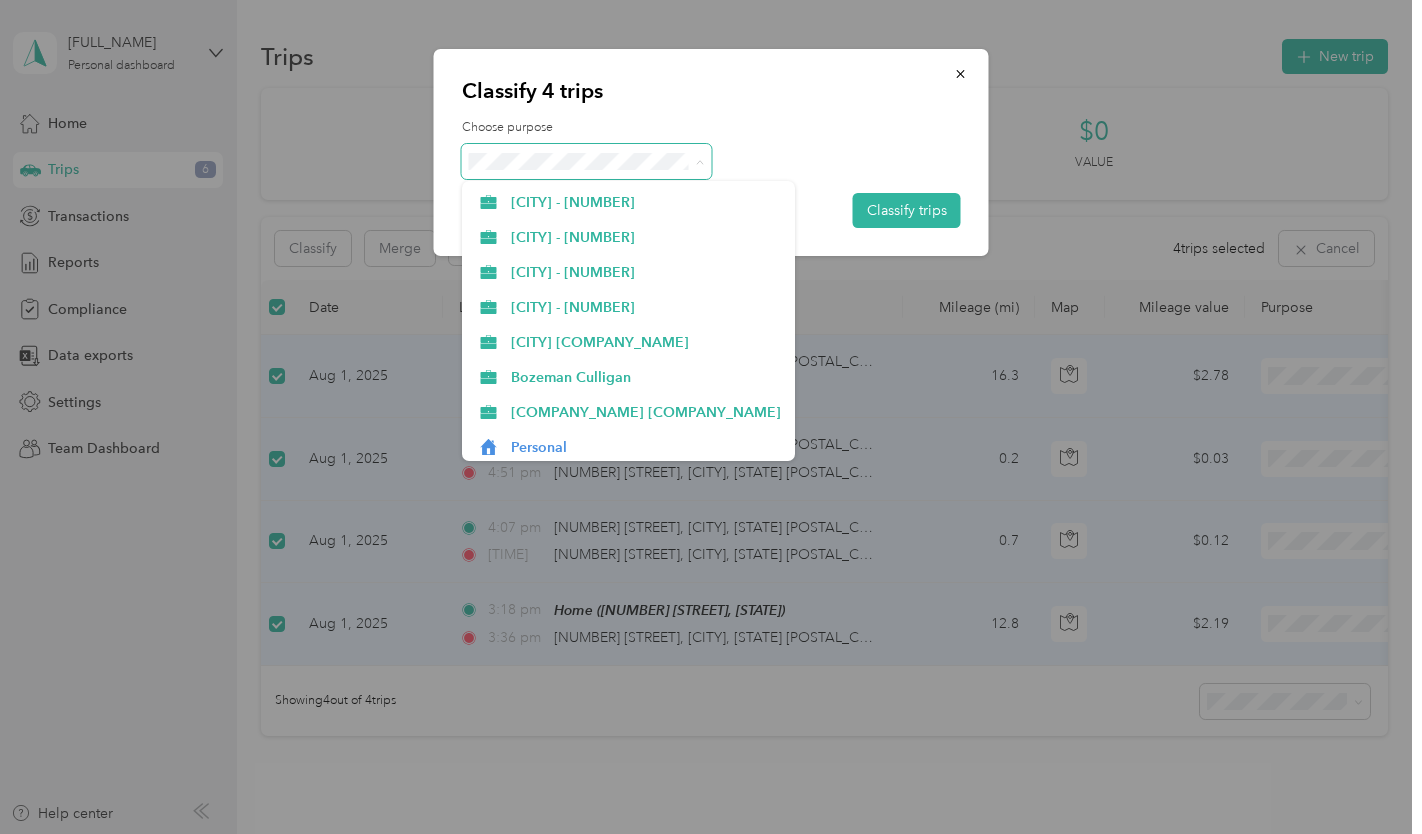 scroll, scrollTop: 1015, scrollLeft: 0, axis: vertical 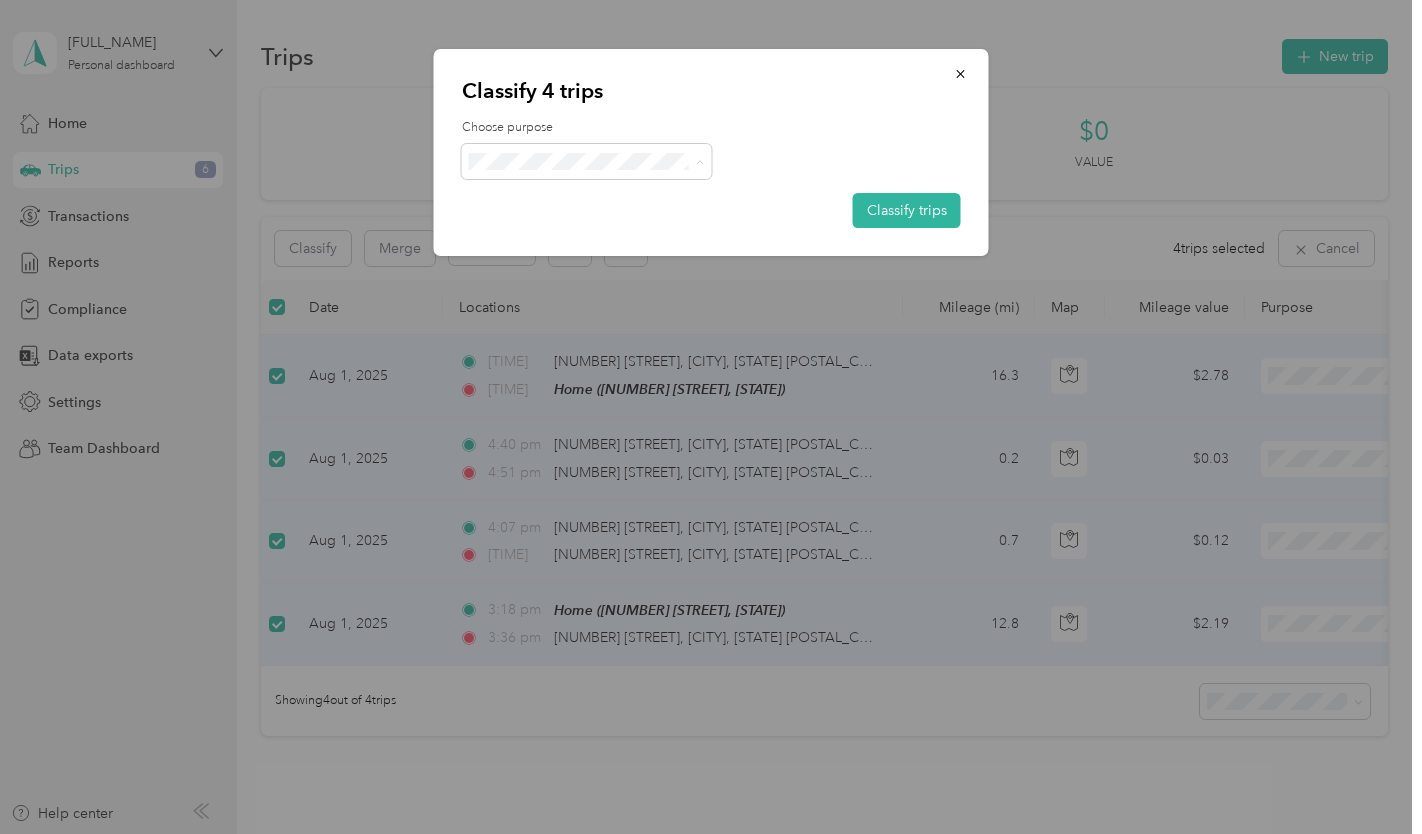 click on "Personal" at bounding box center [629, 443] 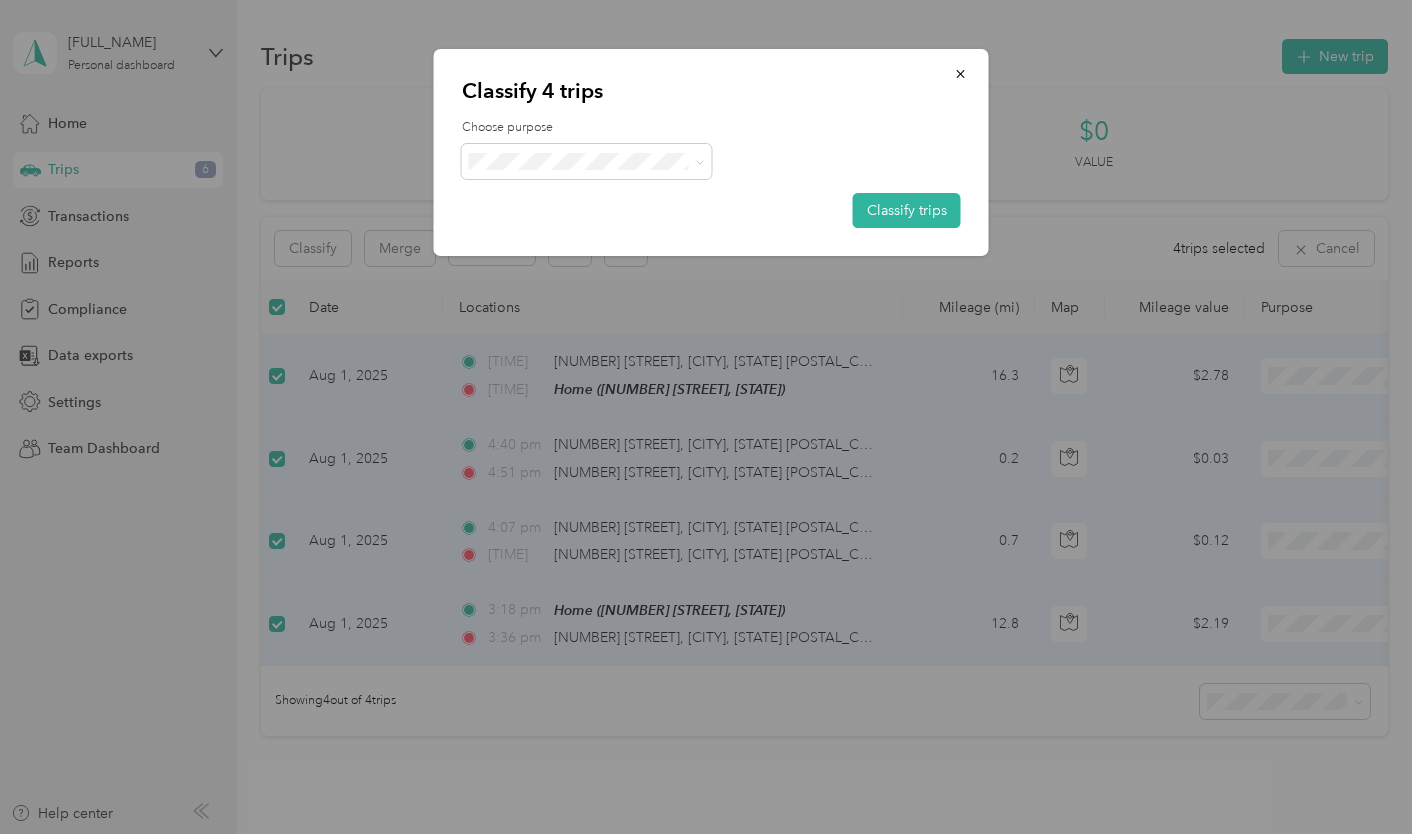 click on "Classify trips" at bounding box center [907, 210] 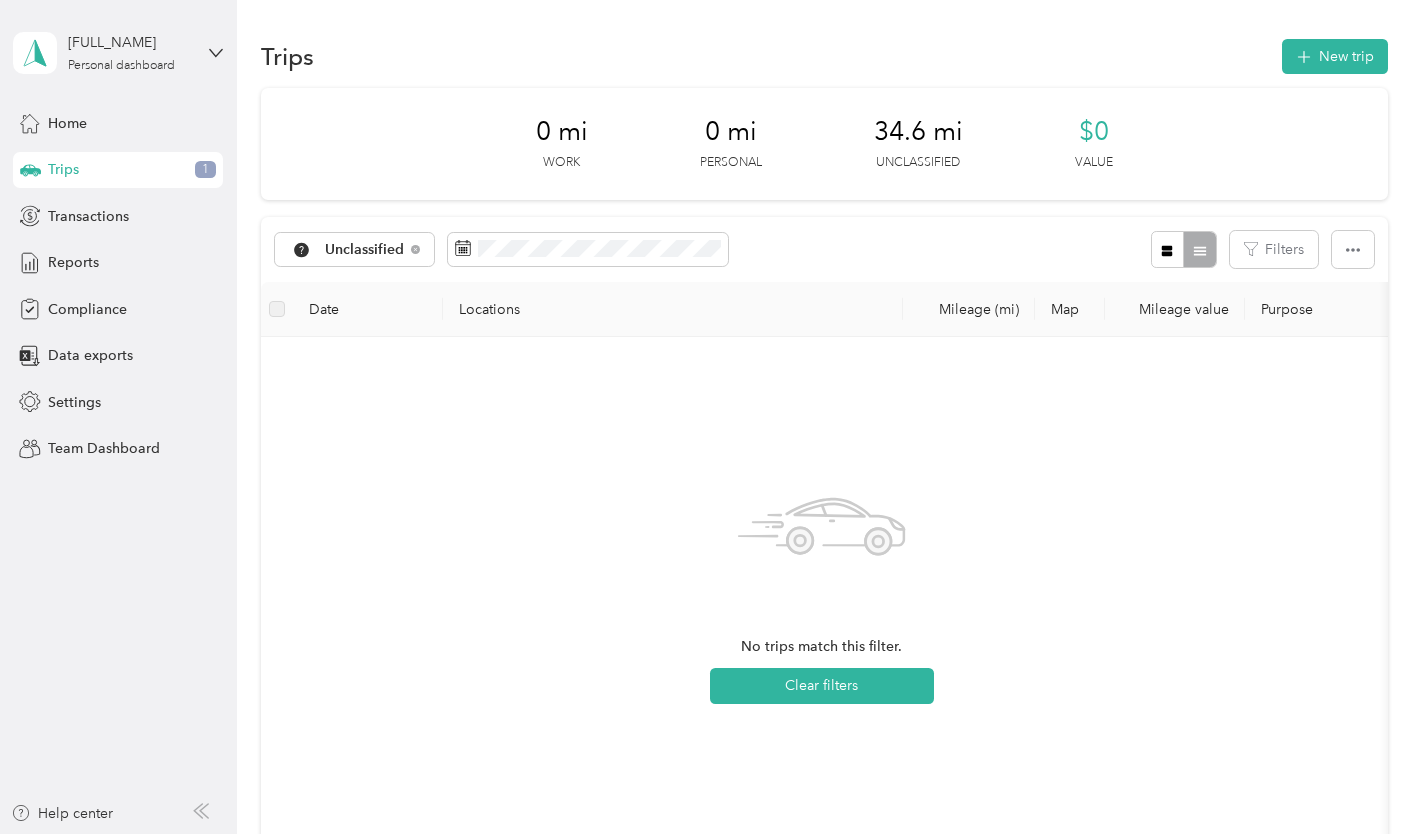 click on "Unclassified" at bounding box center (365, 250) 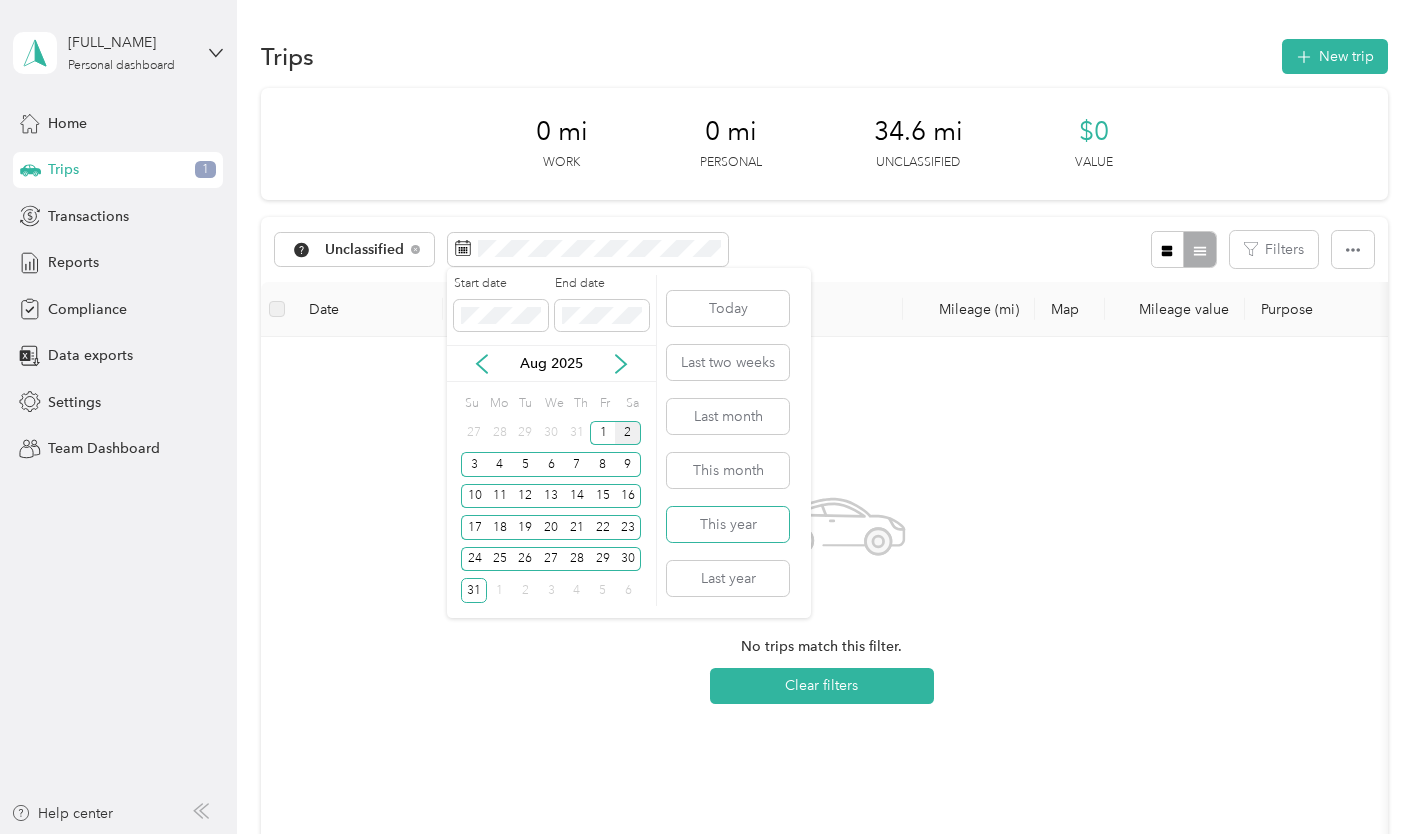 click on "This year" at bounding box center [728, 524] 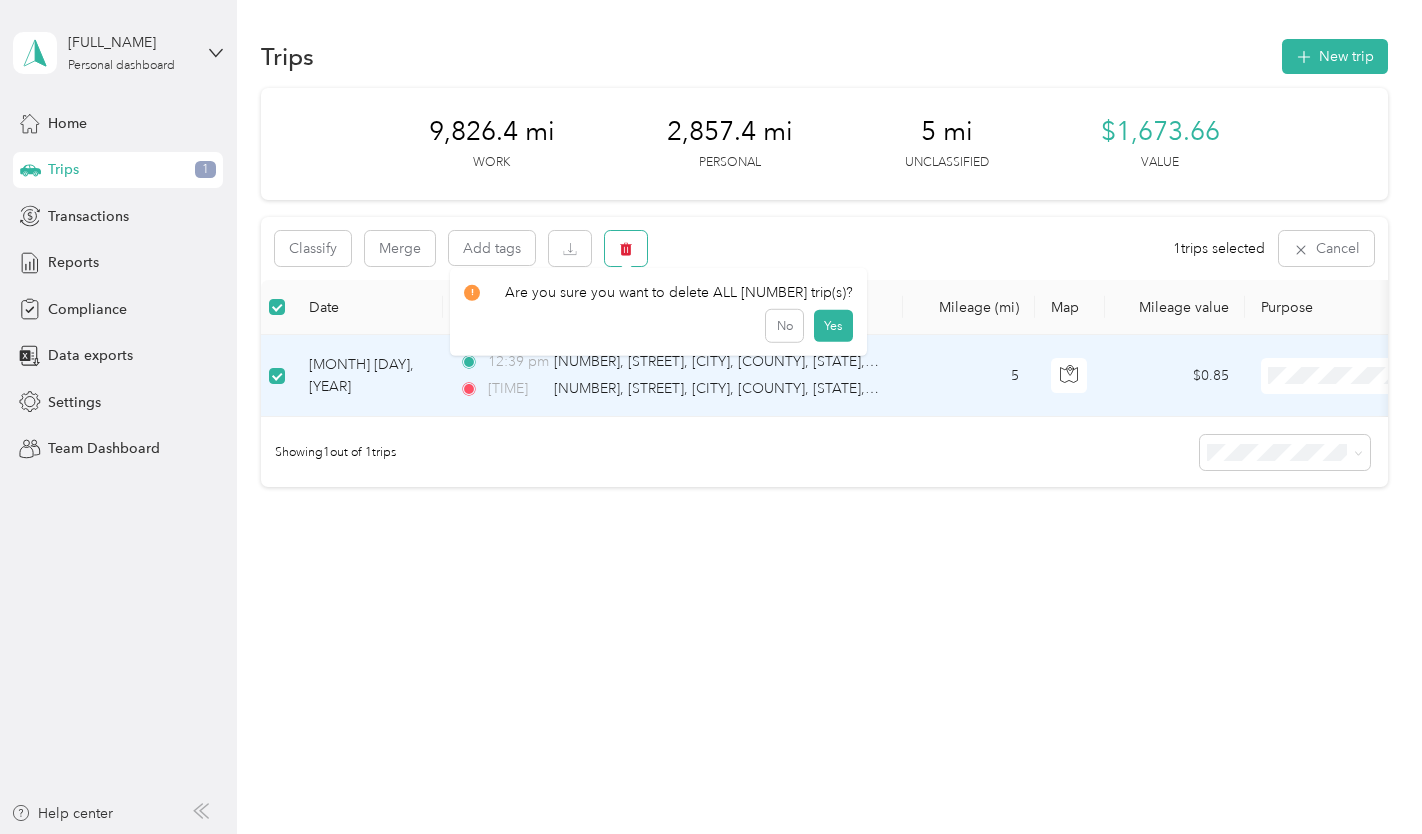 click 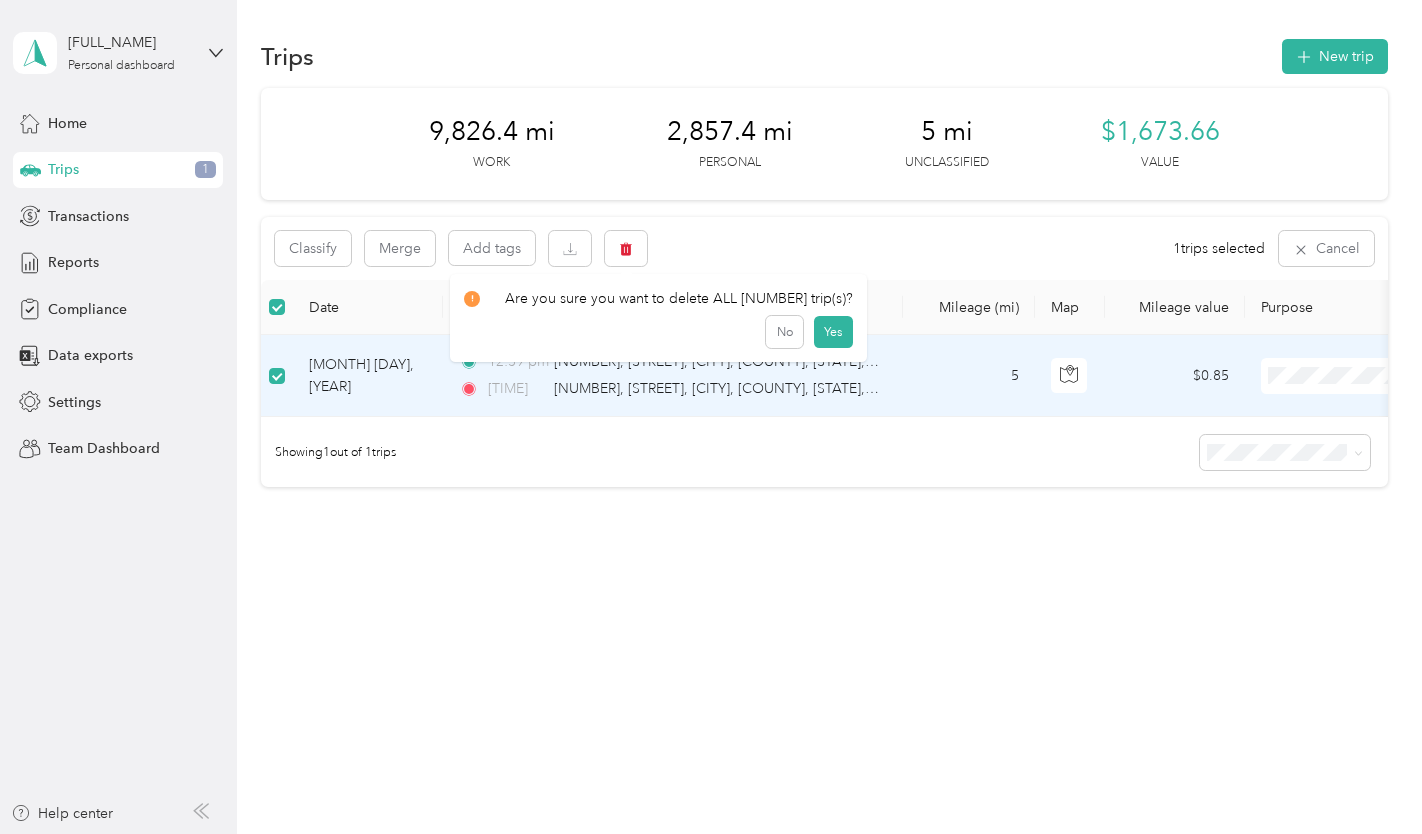 click on "Yes" at bounding box center [833, 332] 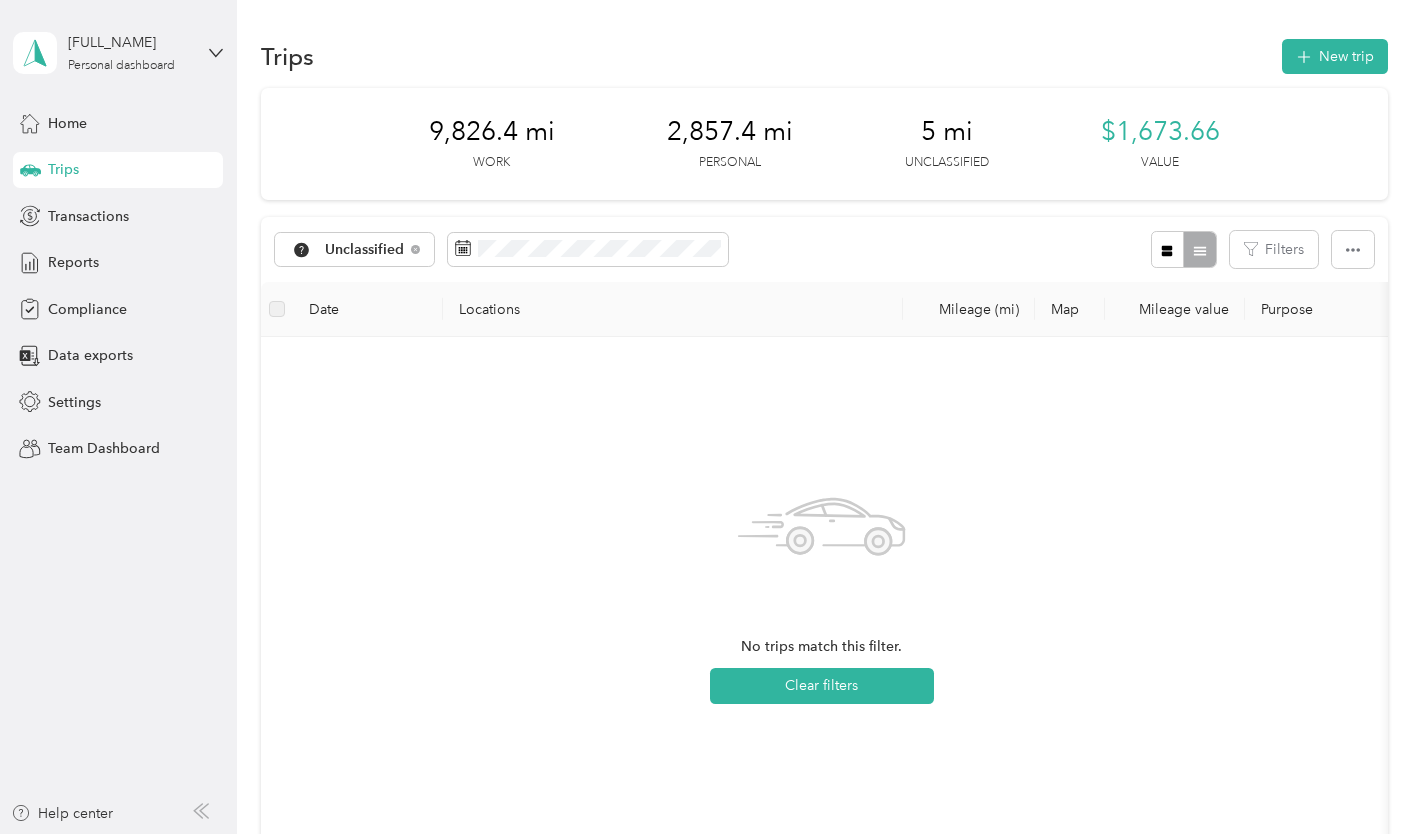 click on "Home Trips Transactions Reports Compliance Data exports Settings Team Dashboard" at bounding box center (118, 286) 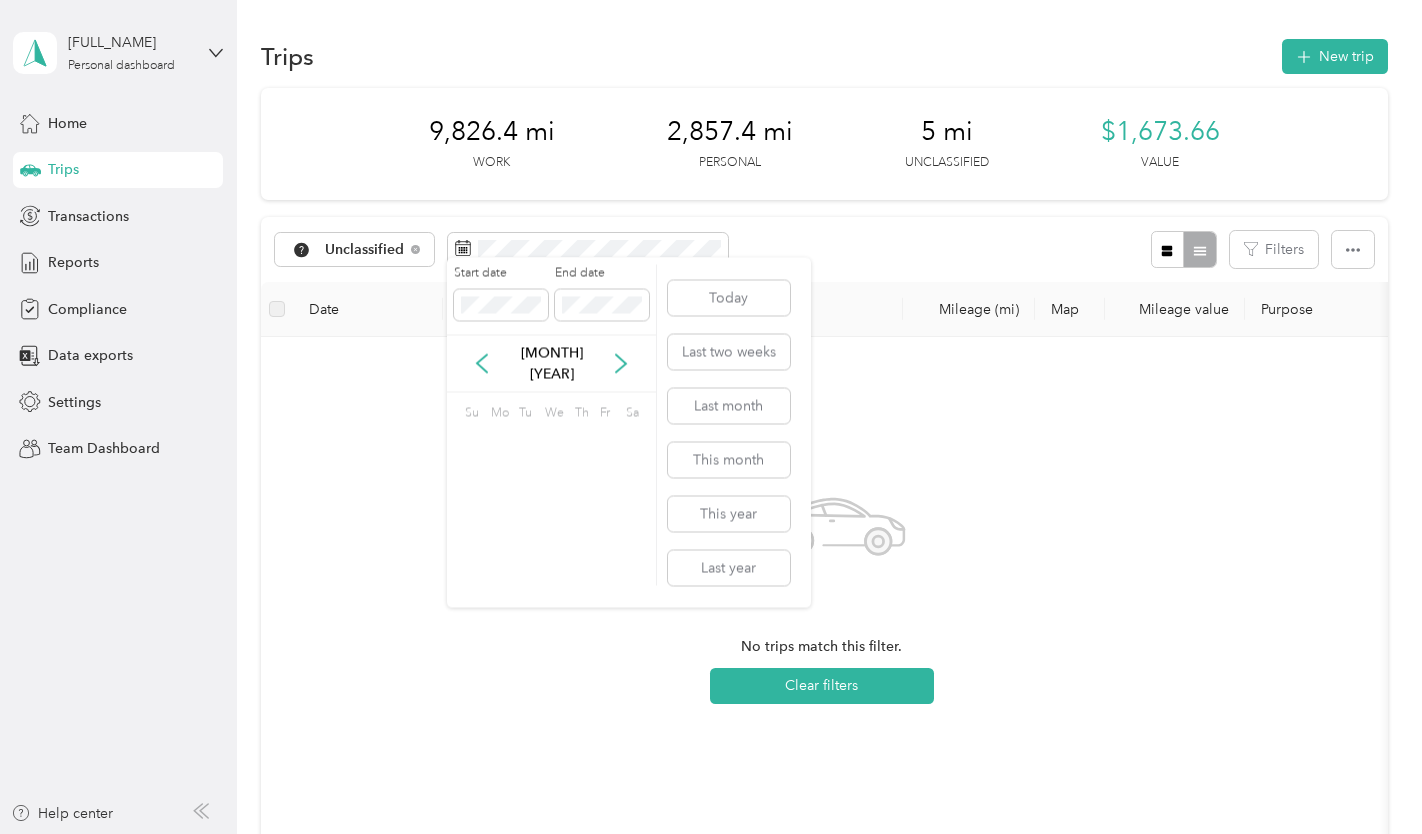 click on "Reports" at bounding box center [118, 263] 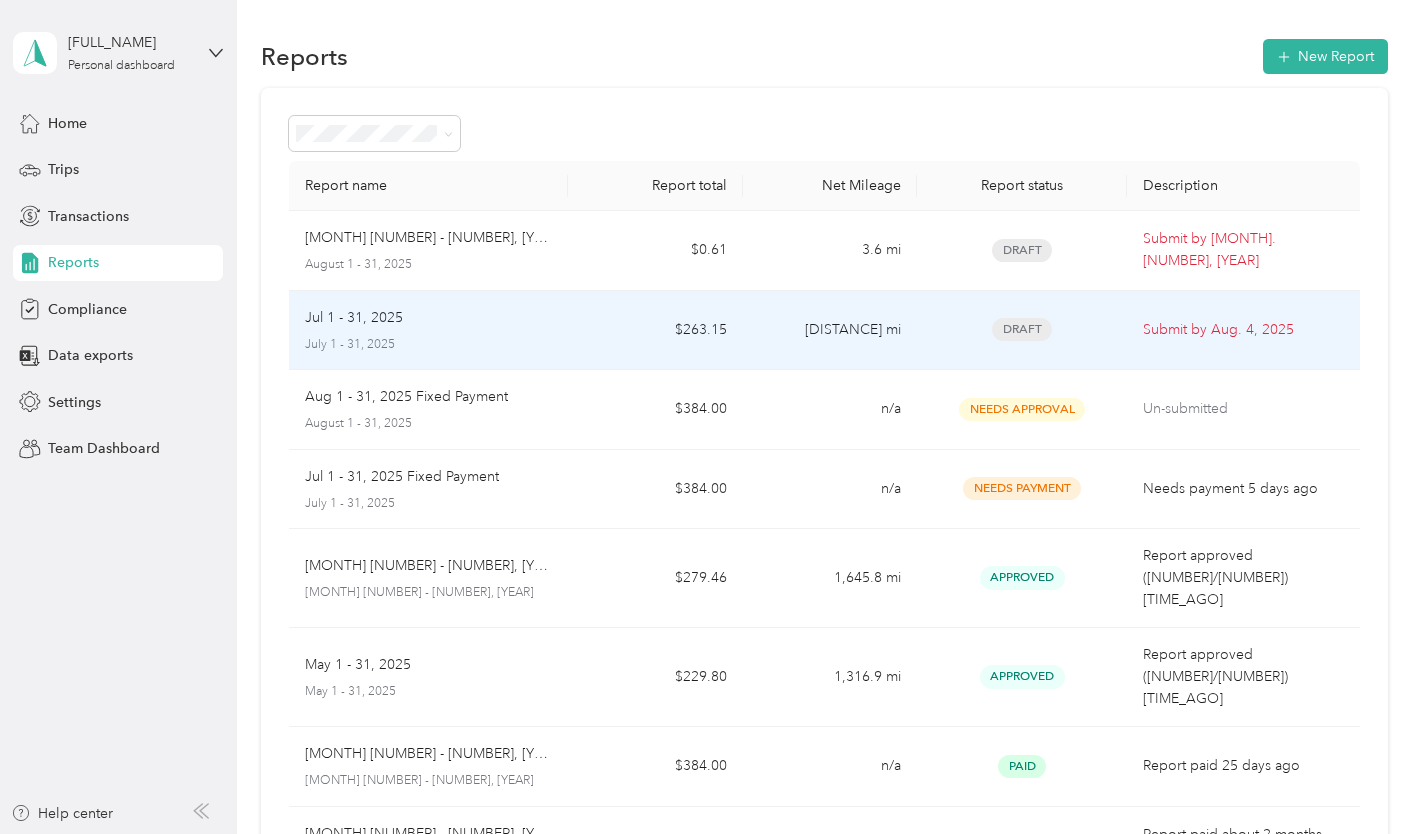 click on "Jul 1 - 31, 2025" at bounding box center (428, 318) 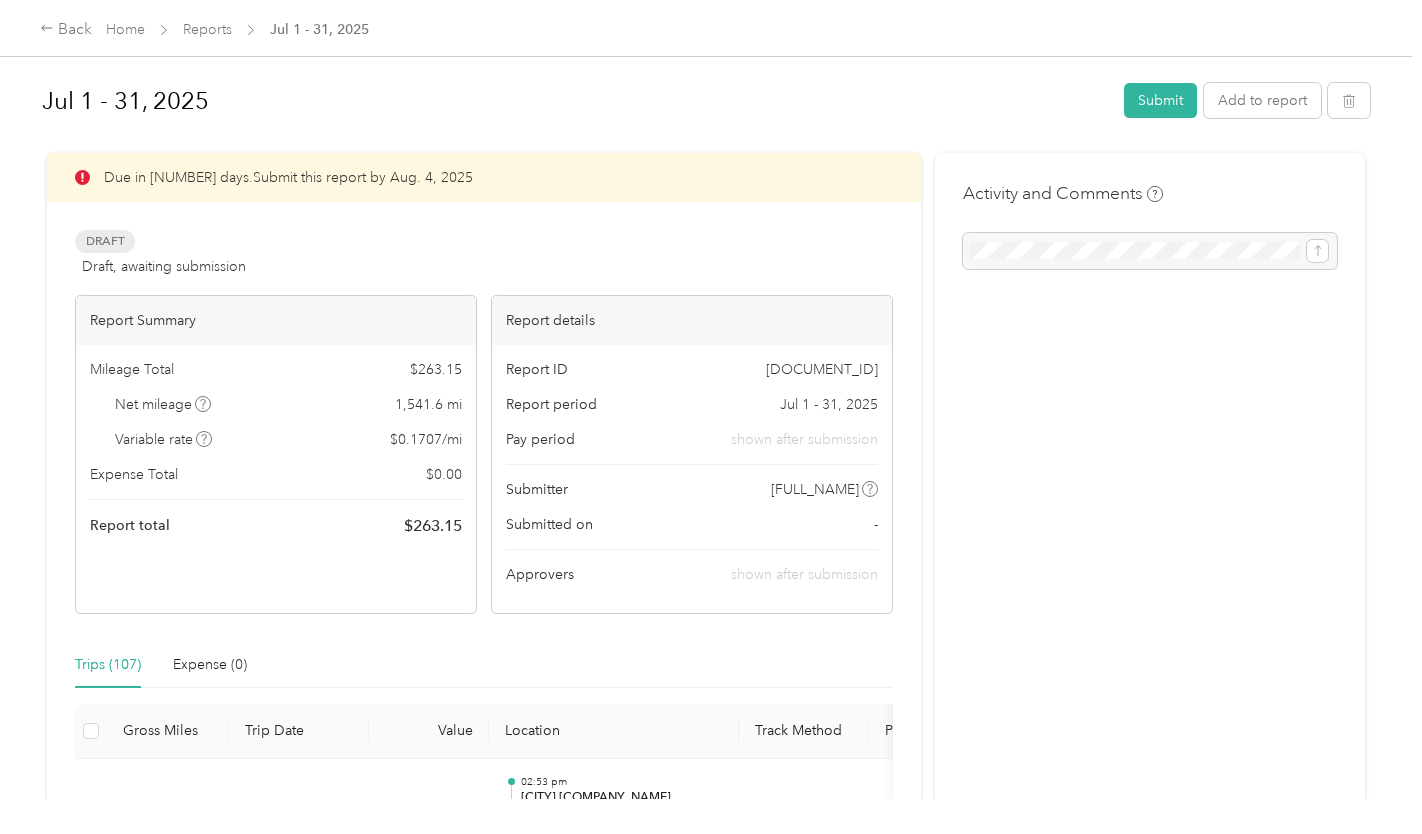 click on "Submit" at bounding box center (1160, 100) 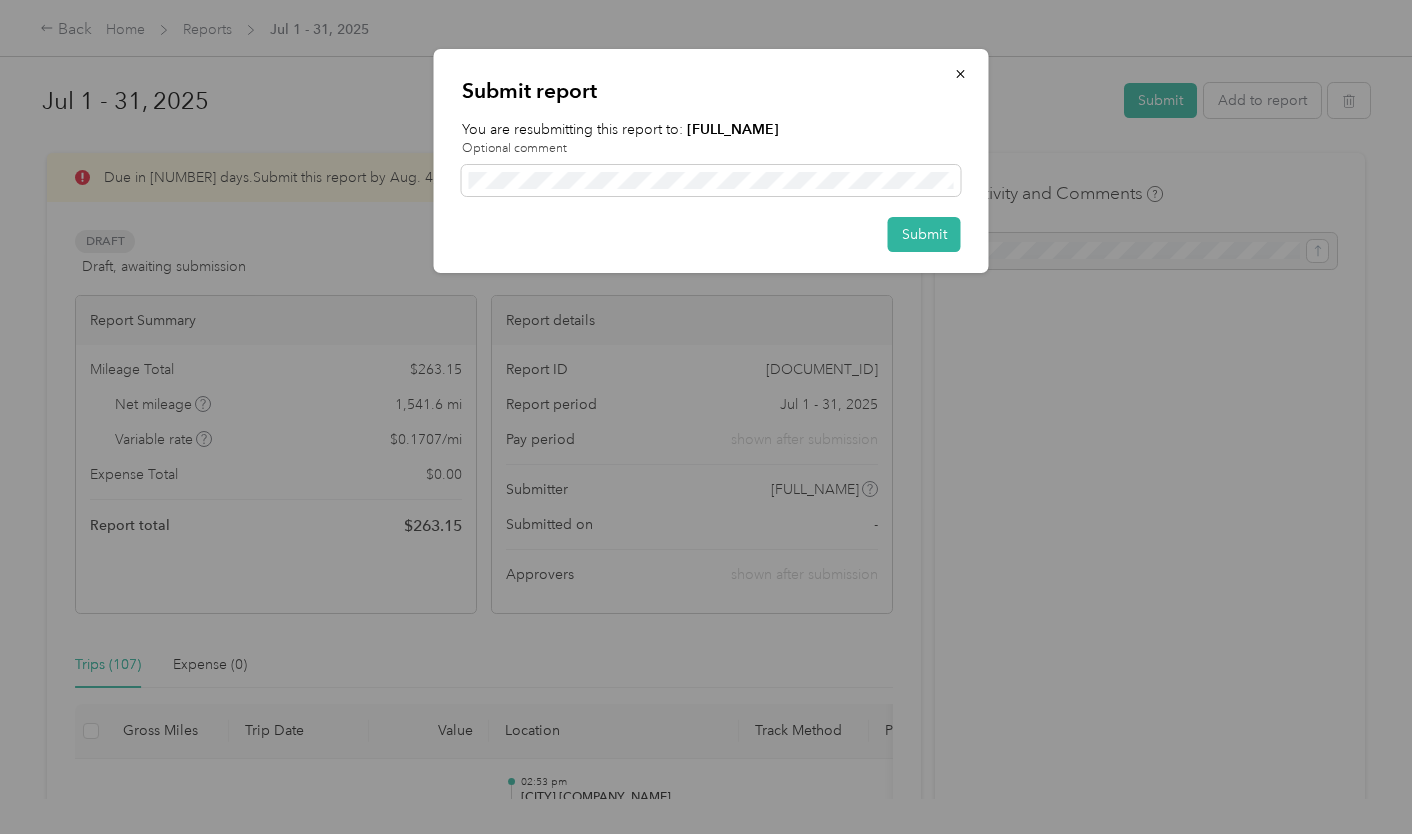 click on "Submit" at bounding box center [924, 234] 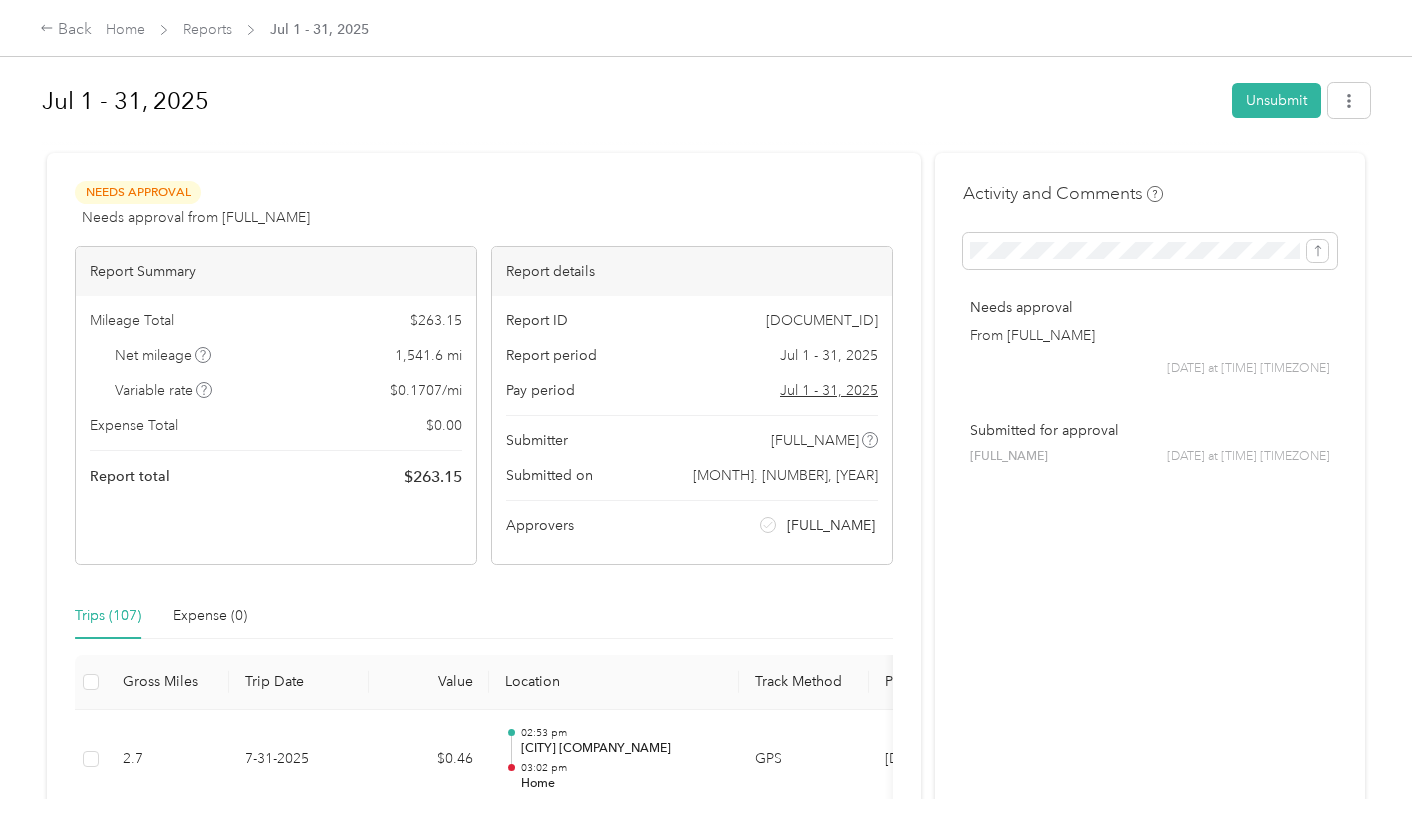 click on "Back Home Reports [MONTH] [NUMBER] - [NUMBER], [YEAR]" at bounding box center [204, 30] 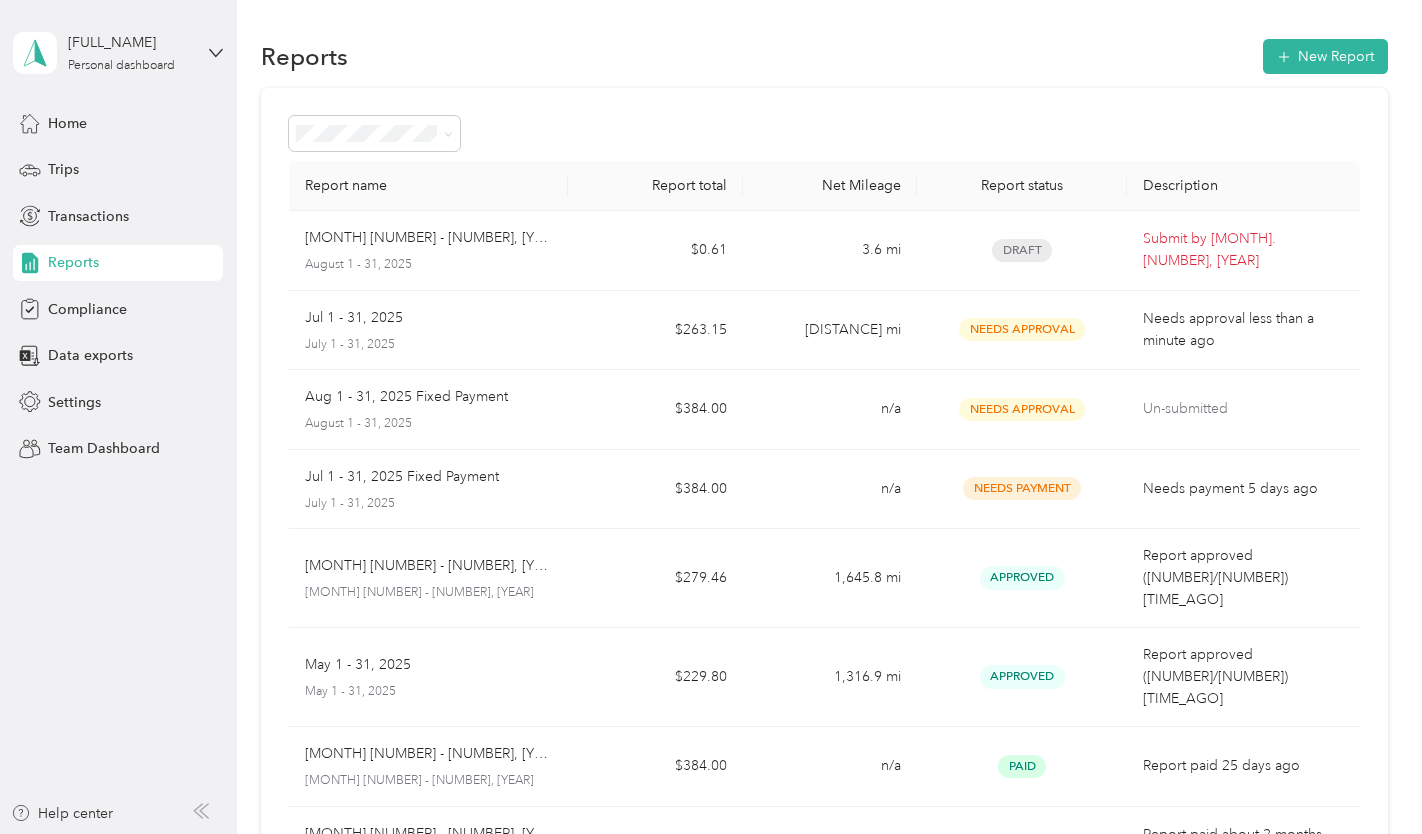 click 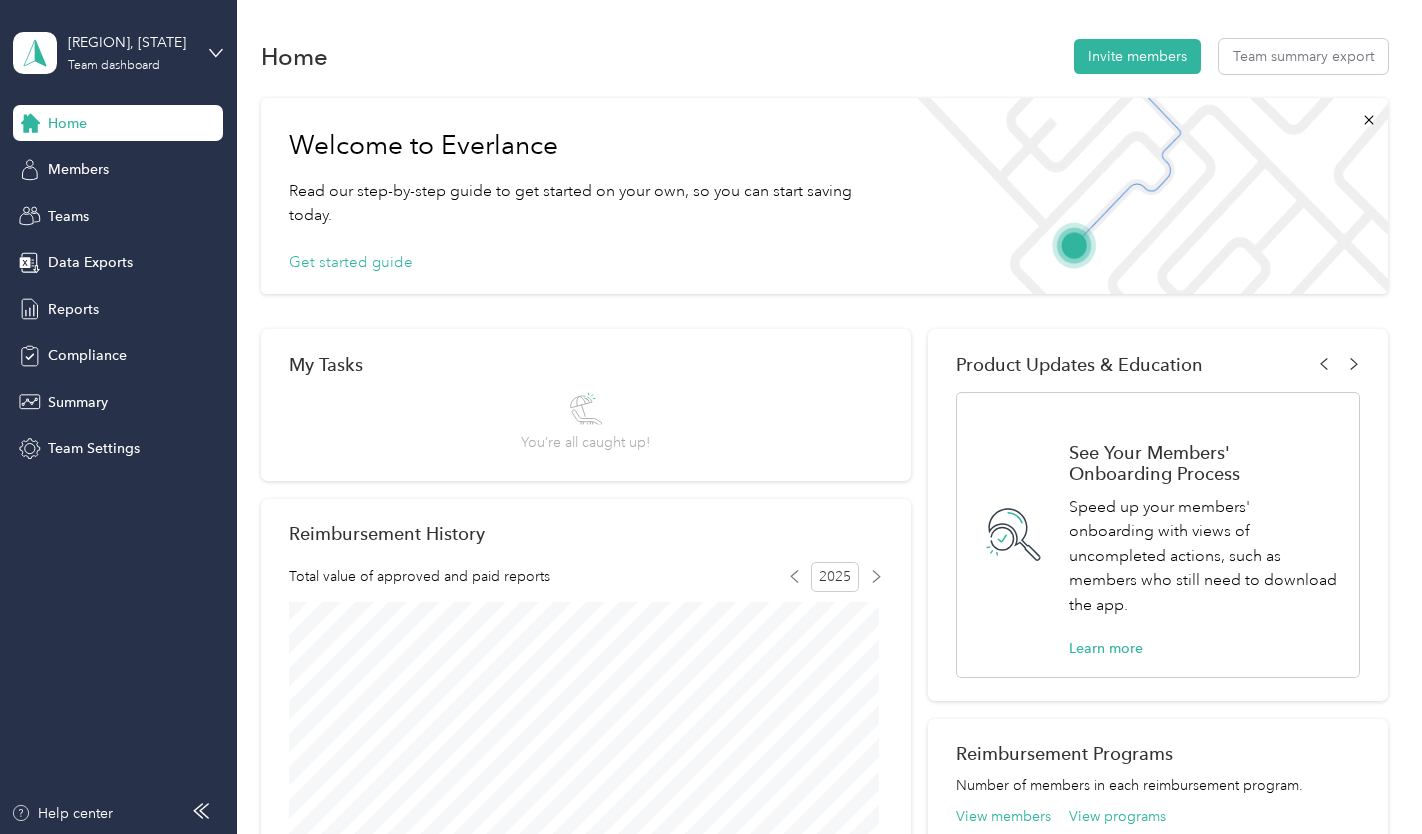click on "Reports" at bounding box center [118, 309] 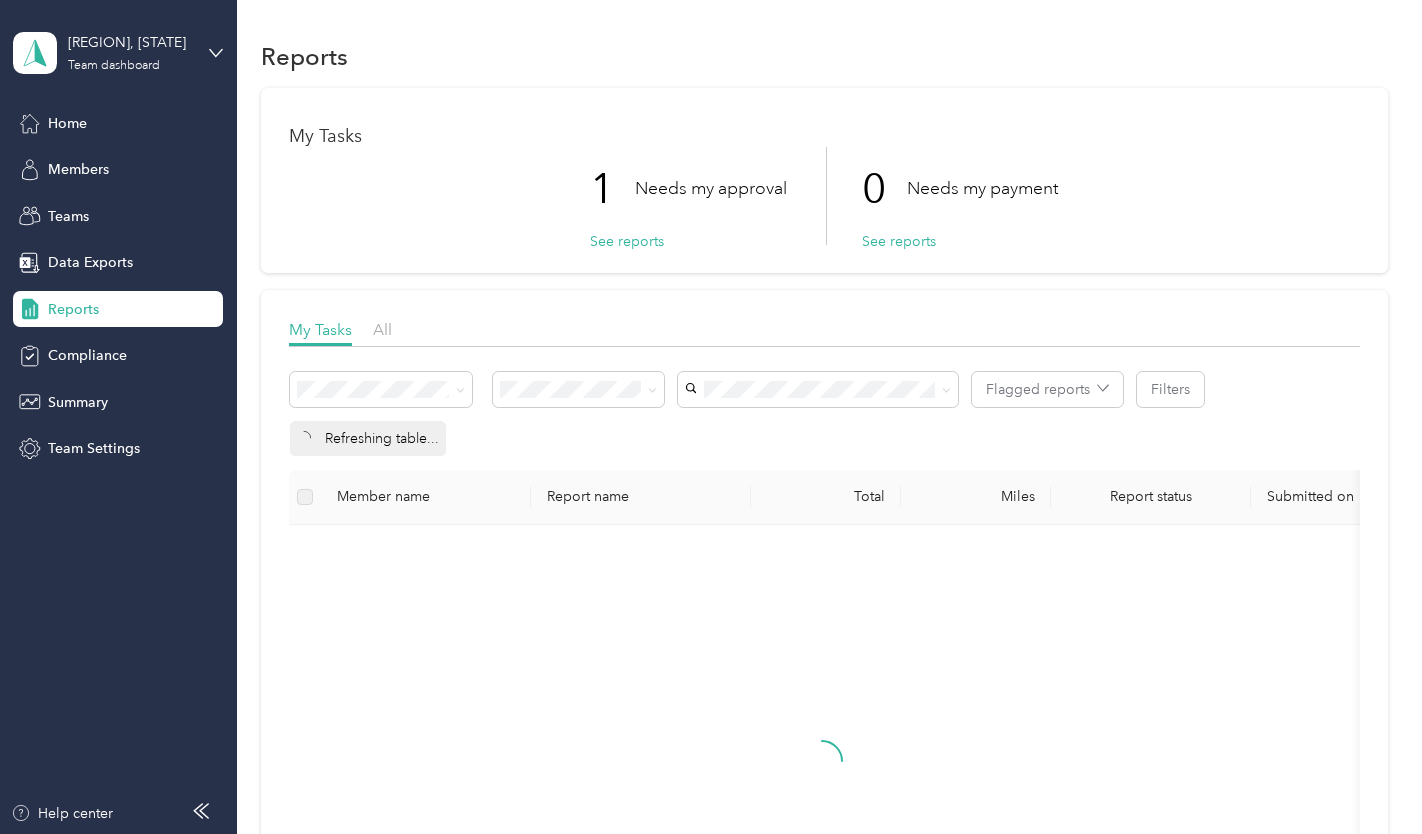 click on "See reports" at bounding box center [627, 241] 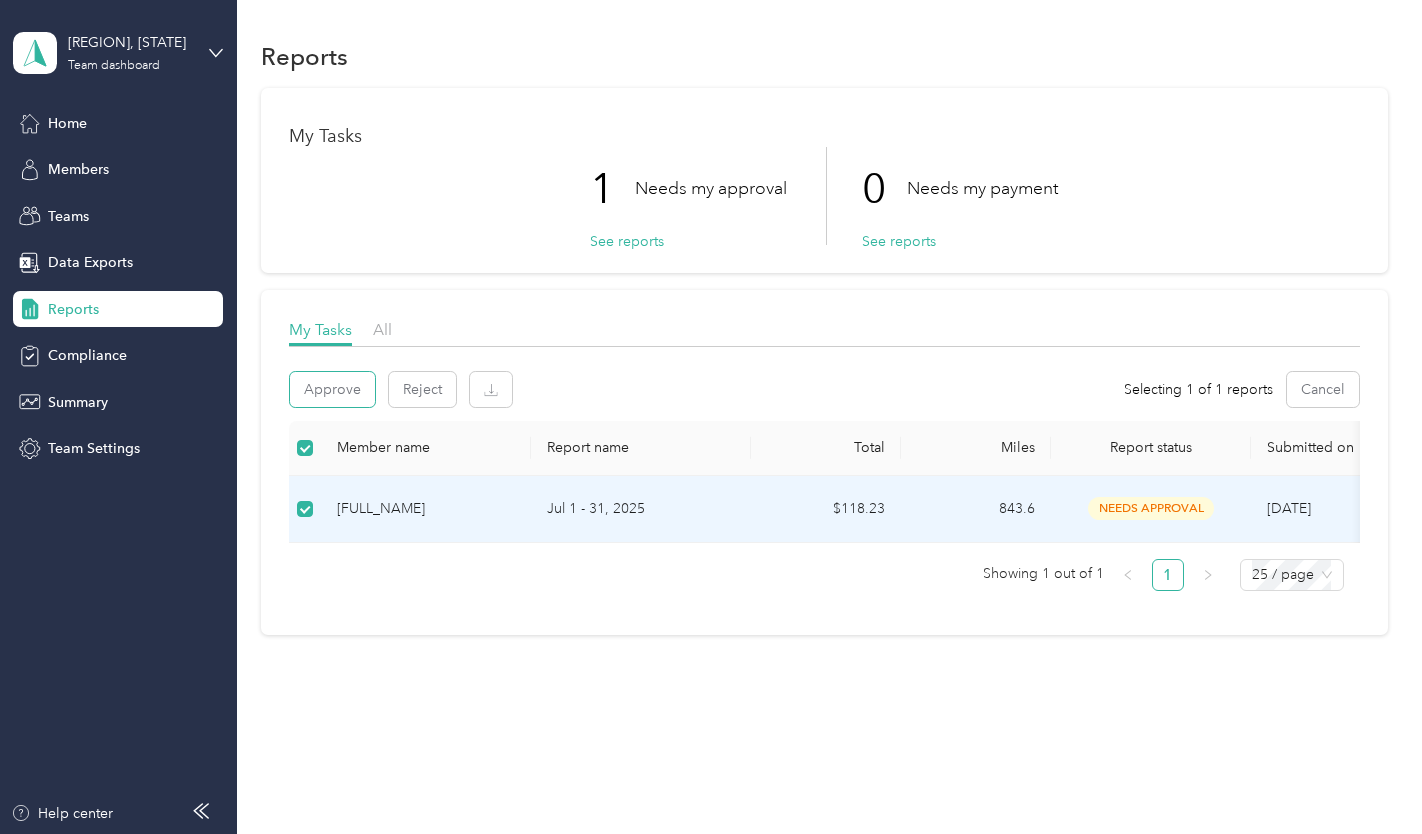 click on "Approve" at bounding box center [332, 389] 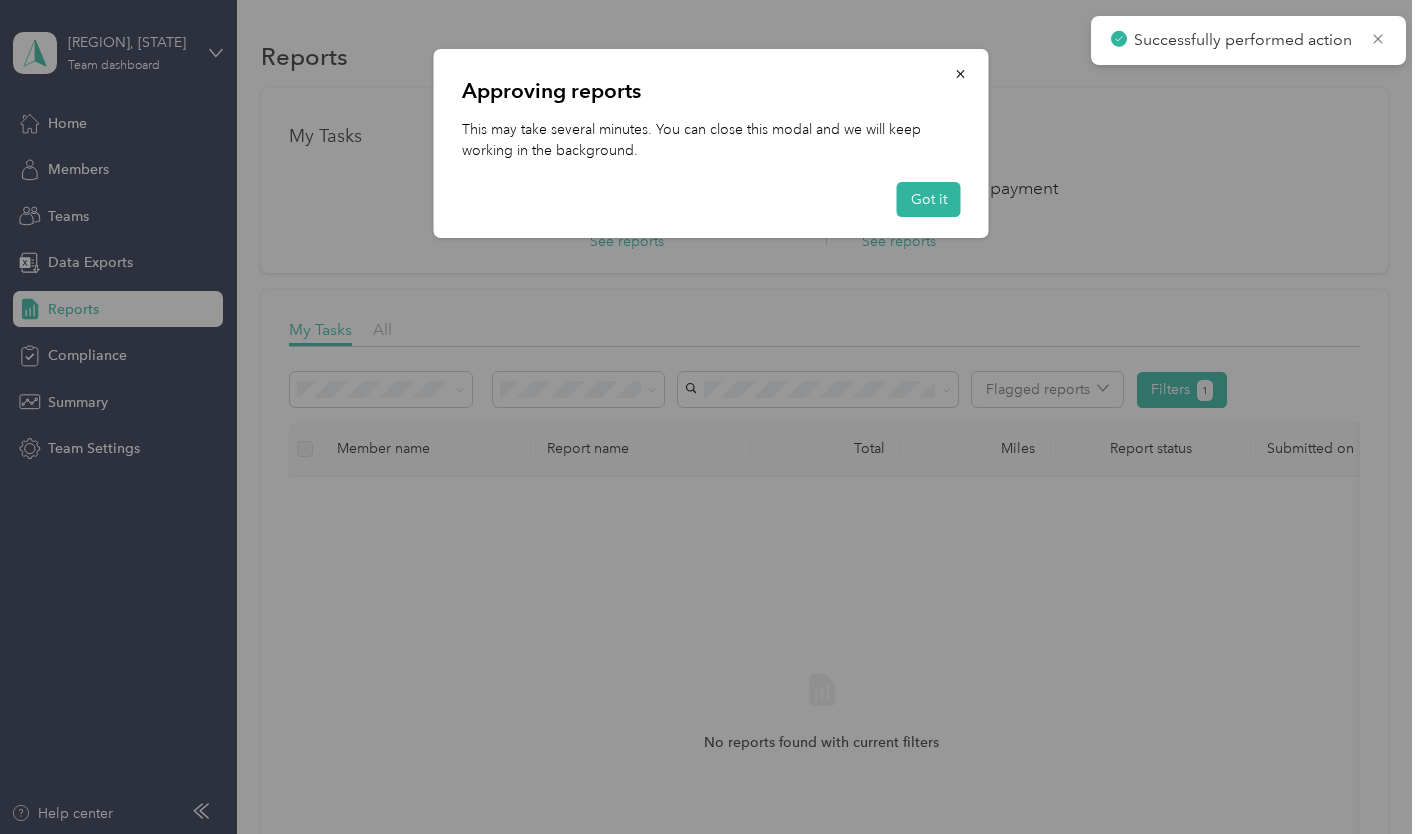 click on "Got it" at bounding box center (929, 199) 